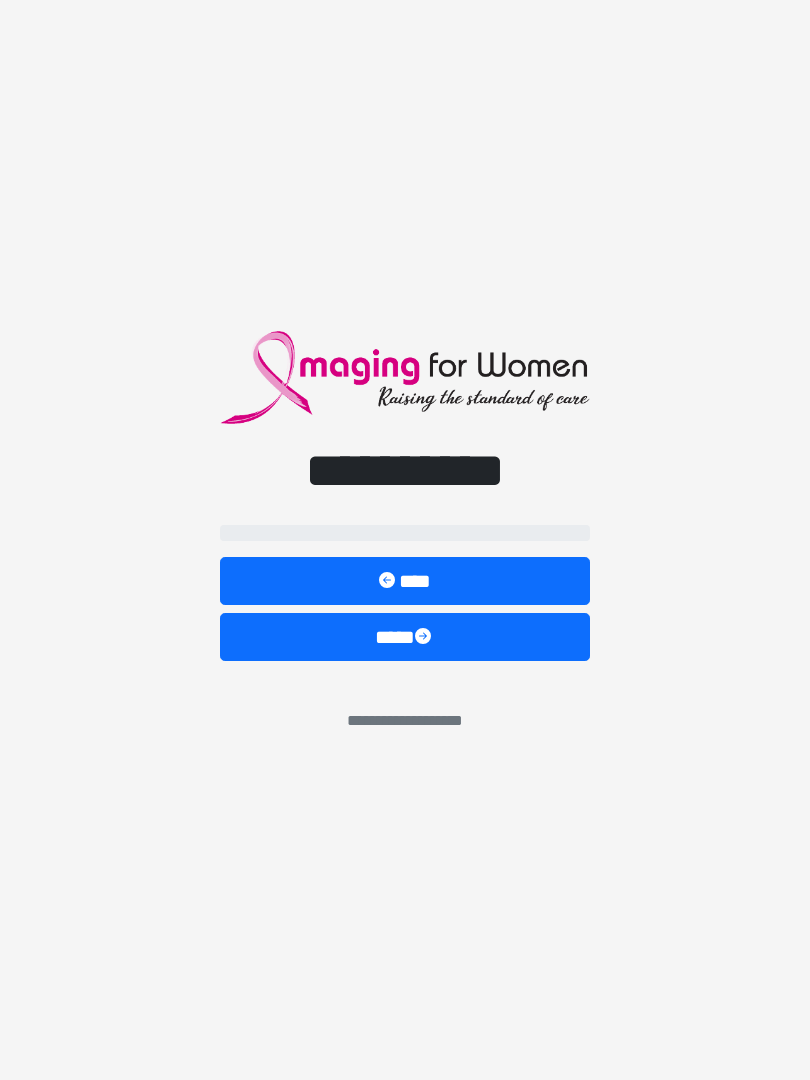scroll, scrollTop: 0, scrollLeft: 0, axis: both 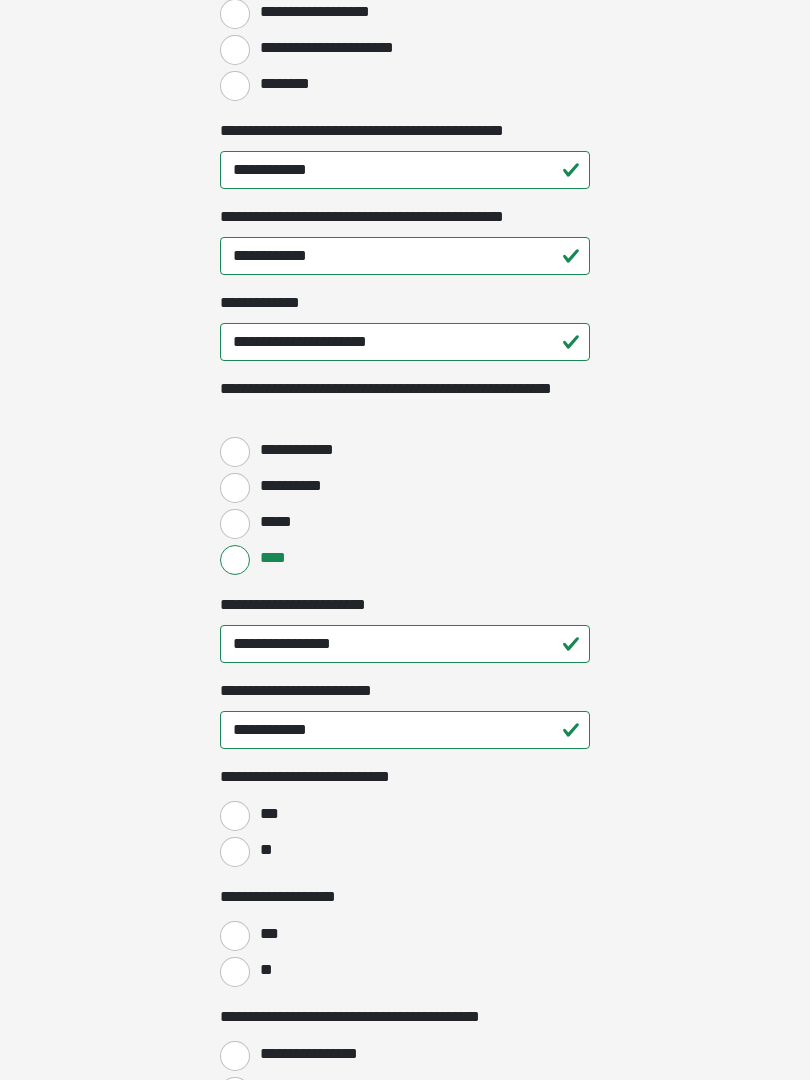click on "**" at bounding box center [235, 852] 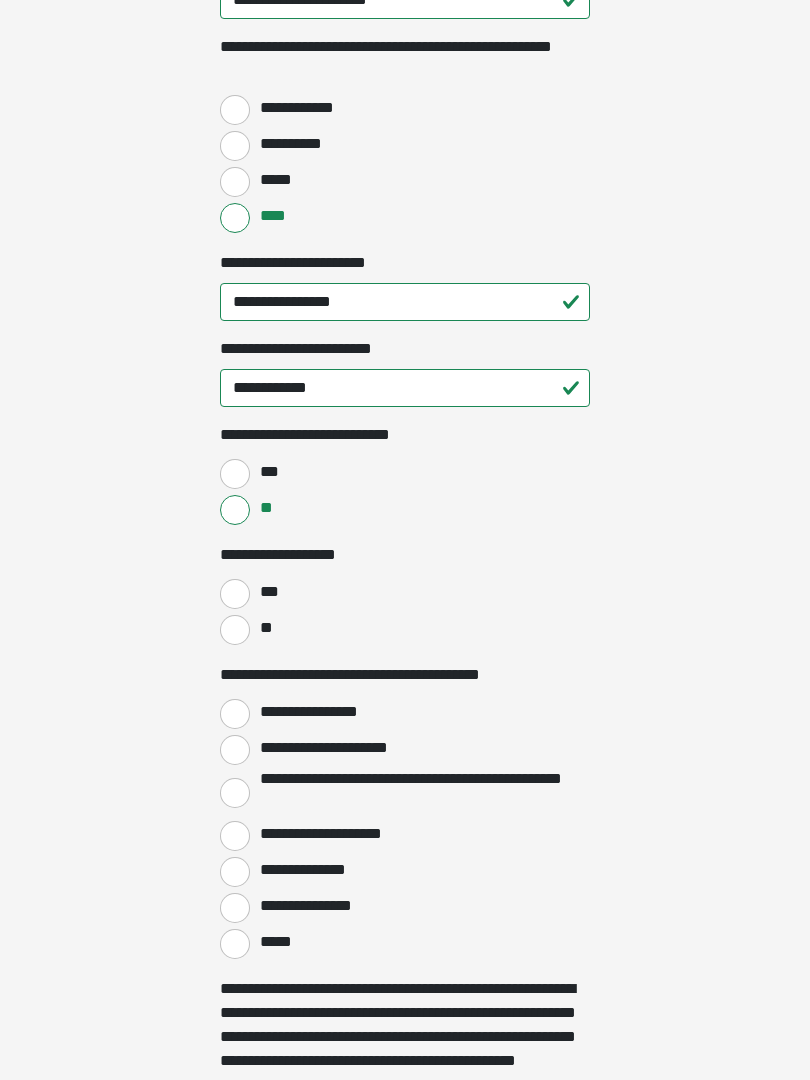 scroll, scrollTop: 2743, scrollLeft: 0, axis: vertical 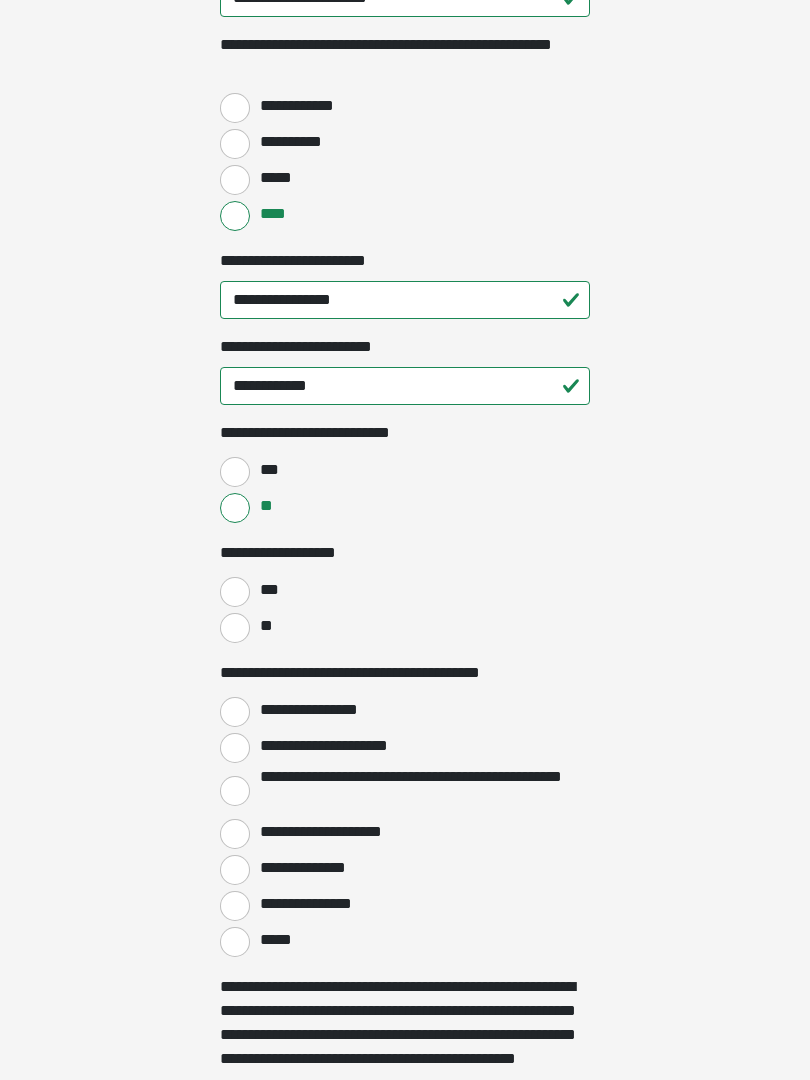 click on "**" at bounding box center (235, 628) 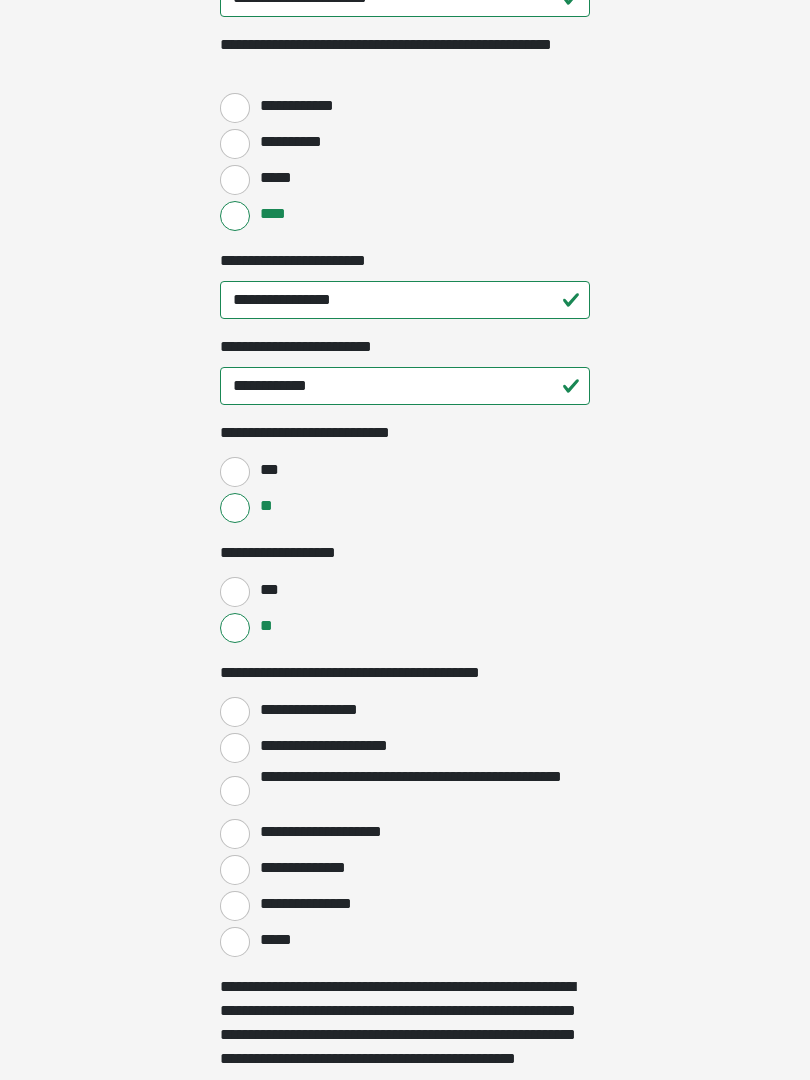 click on "**********" at bounding box center [235, 712] 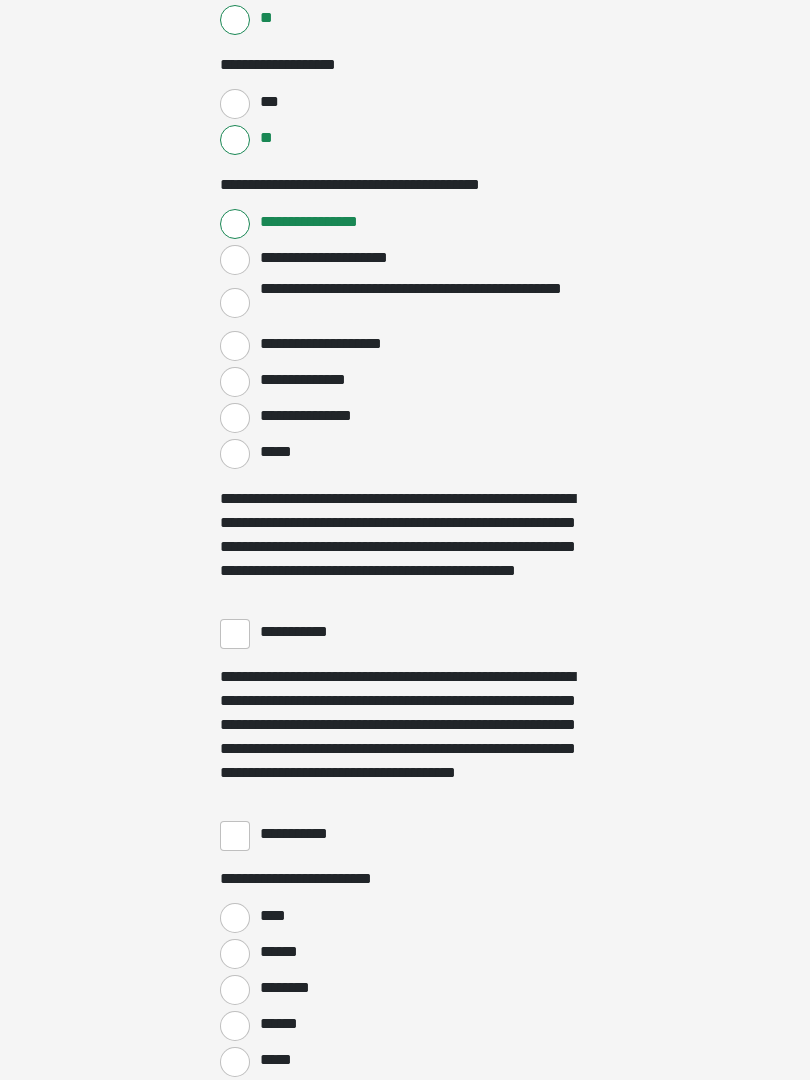 scroll, scrollTop: 3232, scrollLeft: 0, axis: vertical 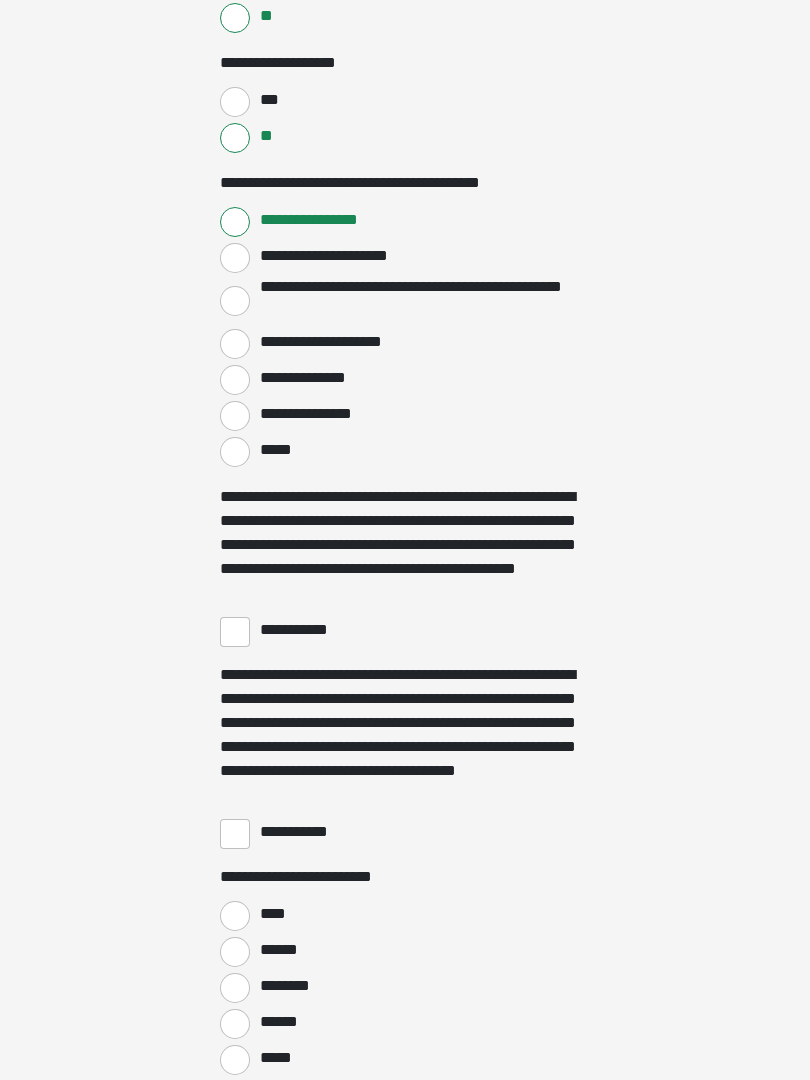 click on "**********" at bounding box center [235, 633] 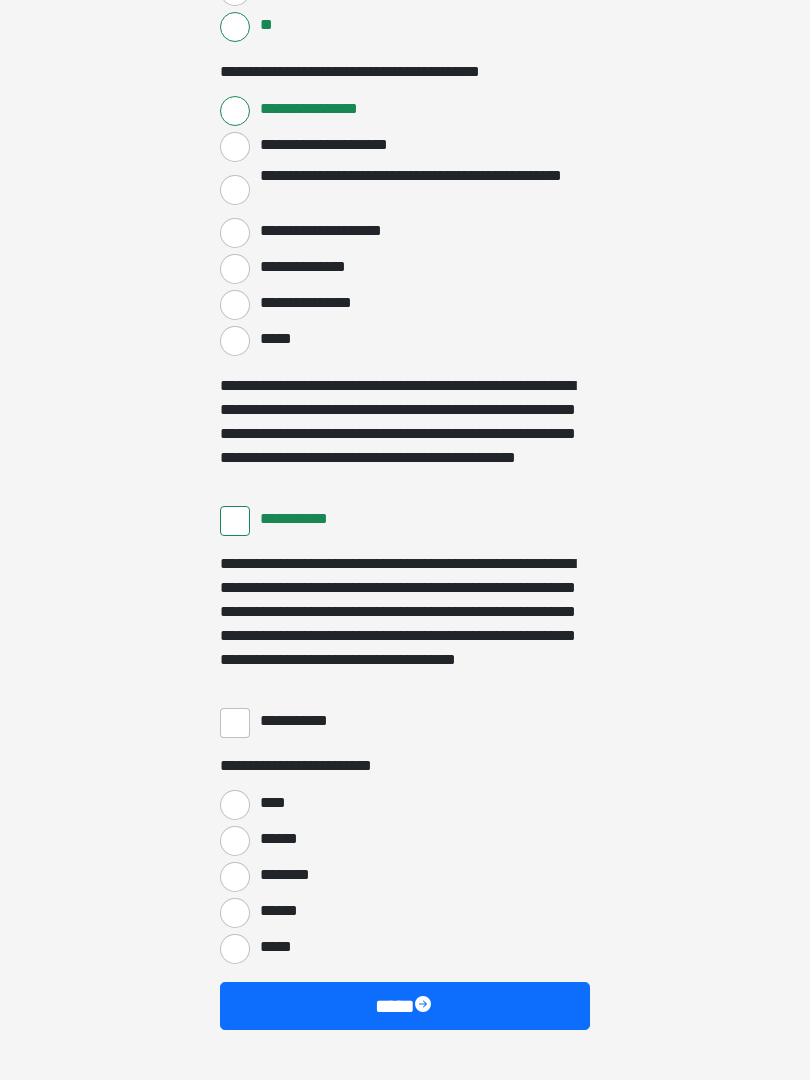 scroll, scrollTop: 3397, scrollLeft: 0, axis: vertical 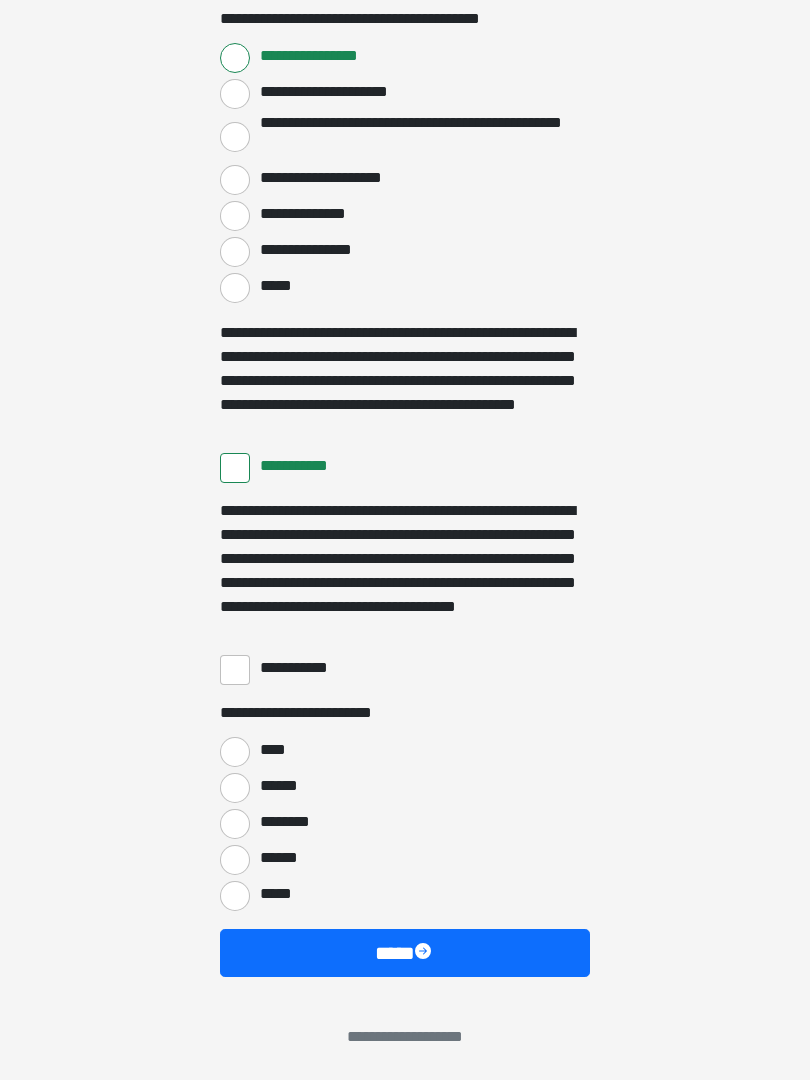 click on "**********" at bounding box center (235, 670) 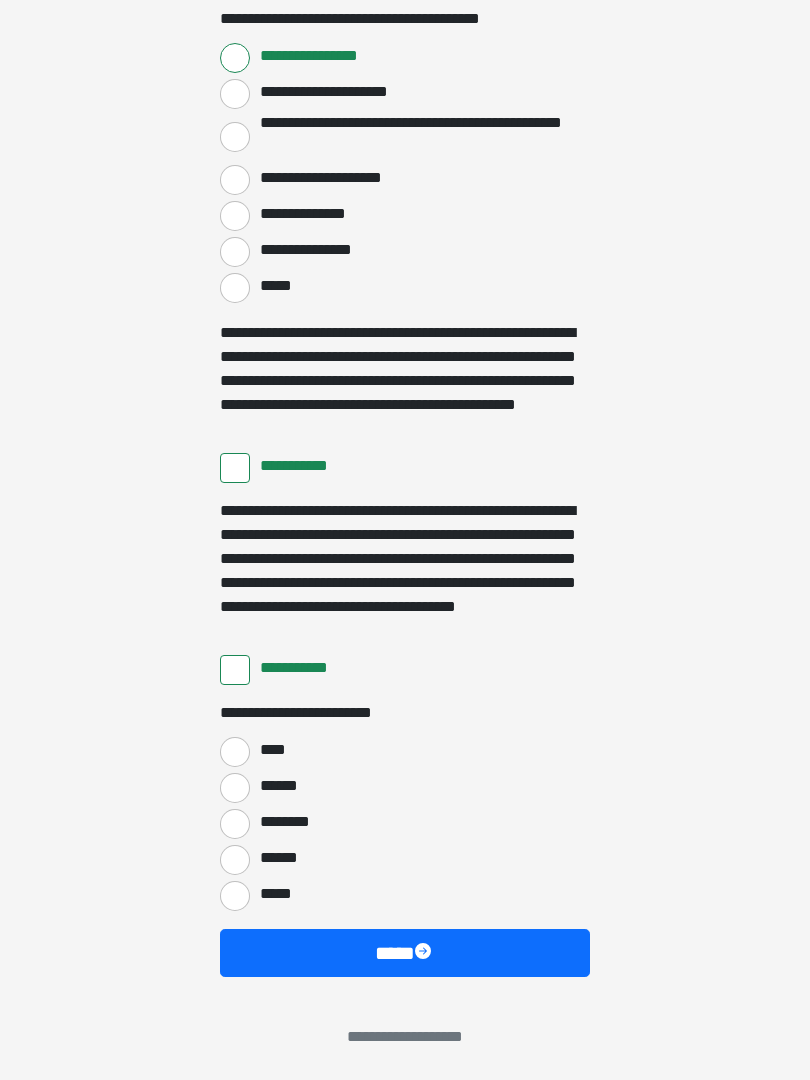 click on "****" at bounding box center (235, 752) 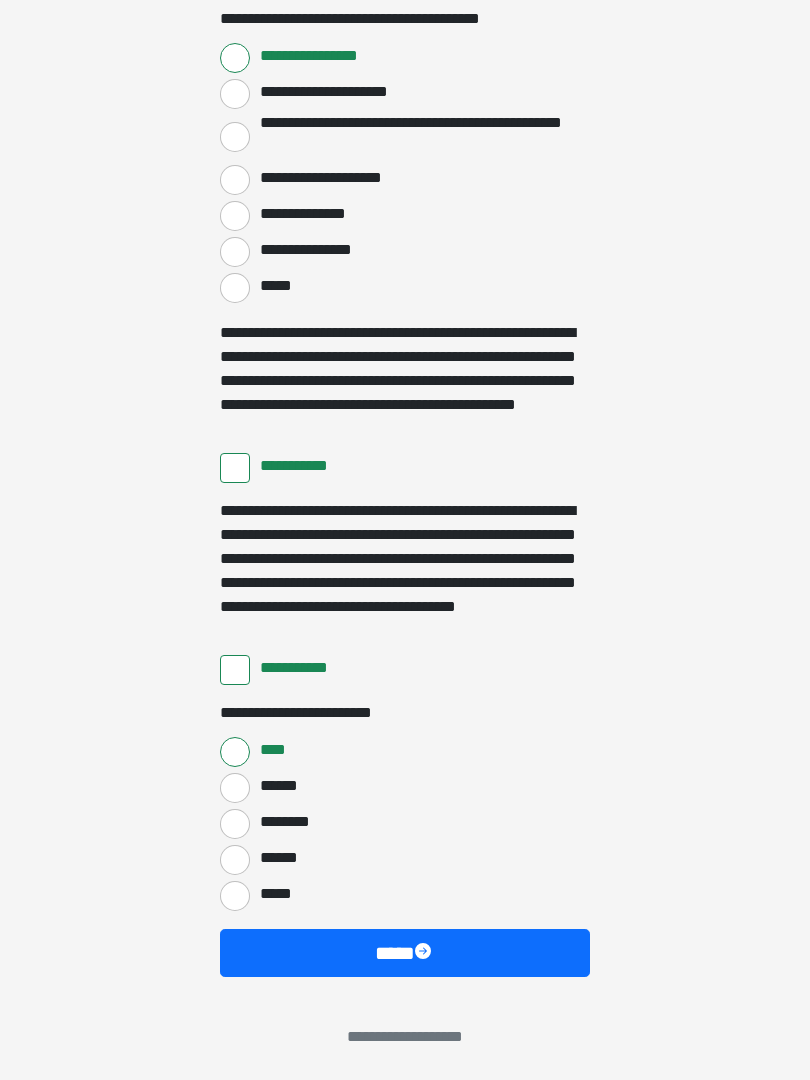 click on "****" at bounding box center [405, 953] 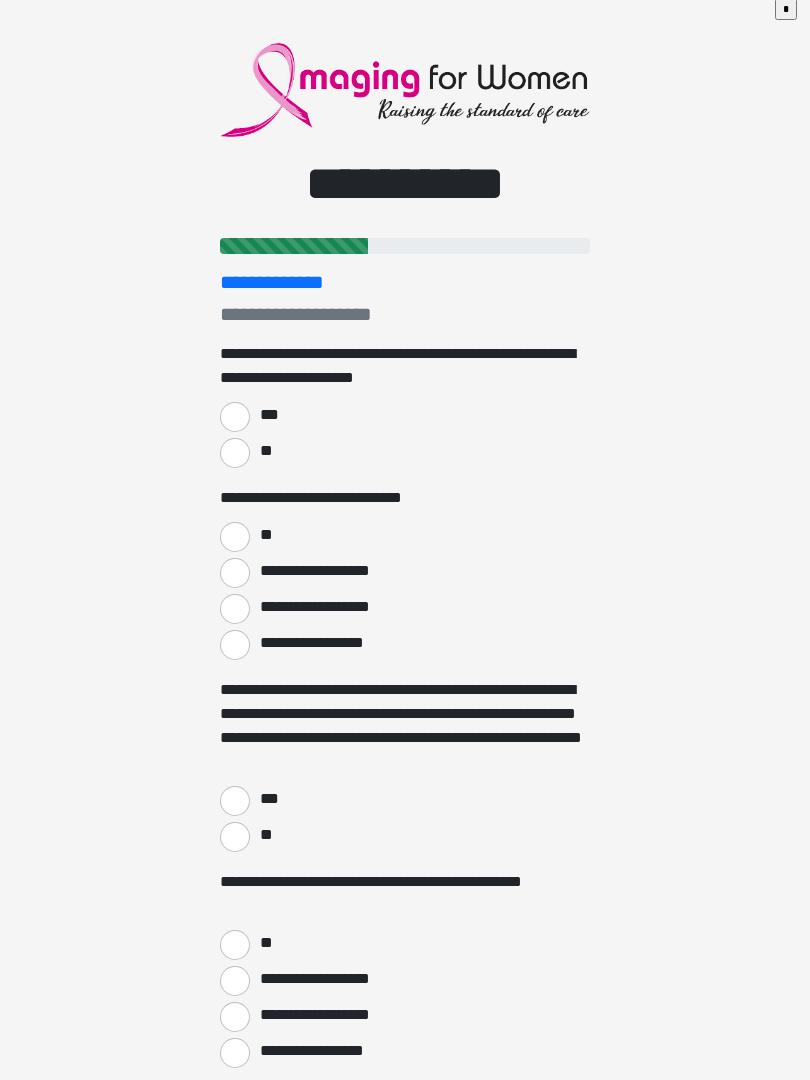 scroll, scrollTop: 0, scrollLeft: 0, axis: both 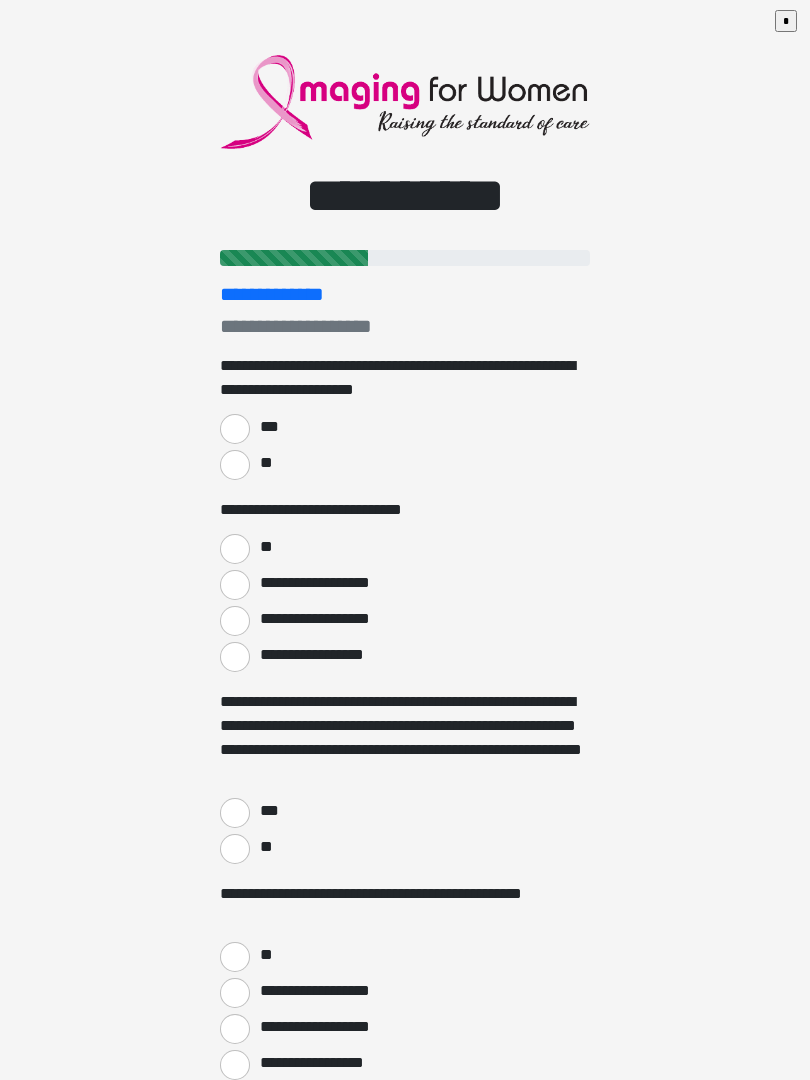 click on "***" at bounding box center (235, 429) 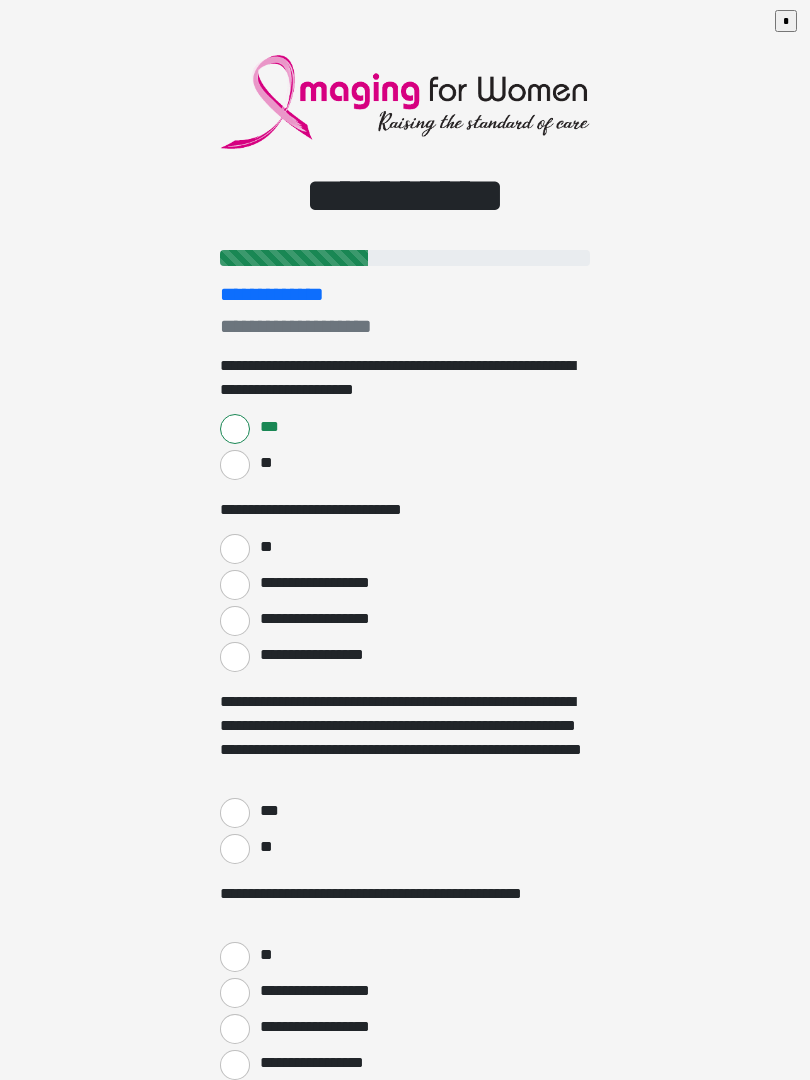 click on "**" at bounding box center (235, 549) 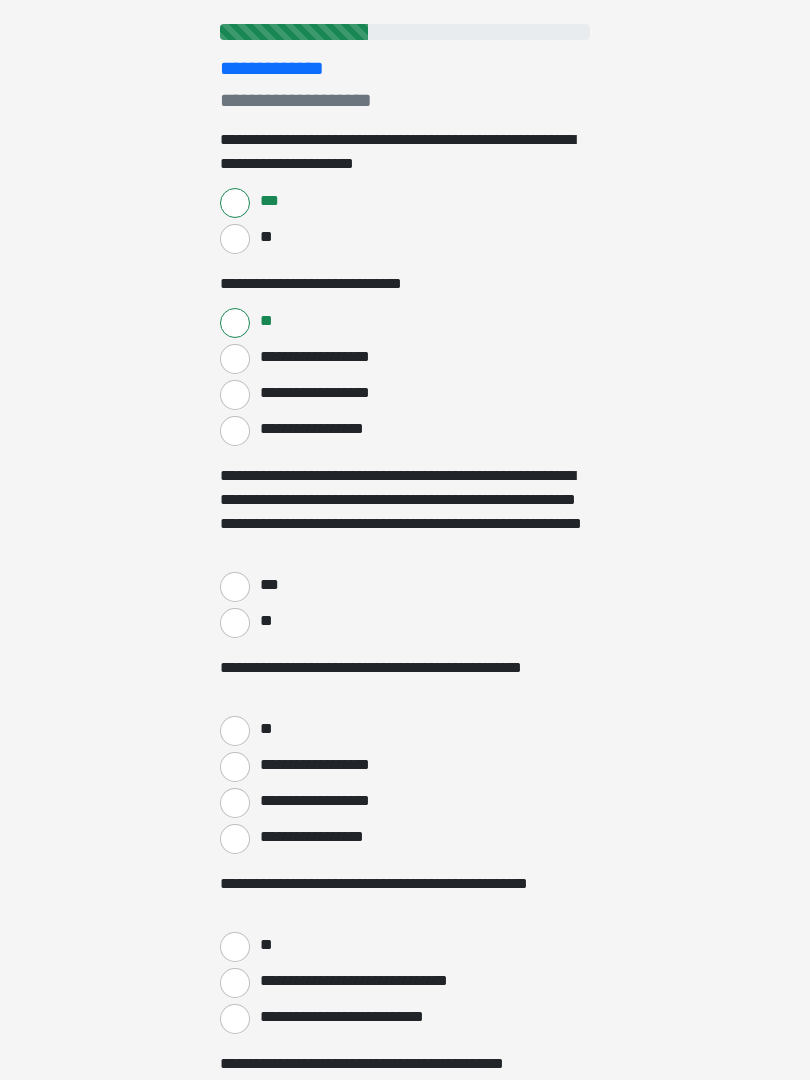 scroll, scrollTop: 226, scrollLeft: 0, axis: vertical 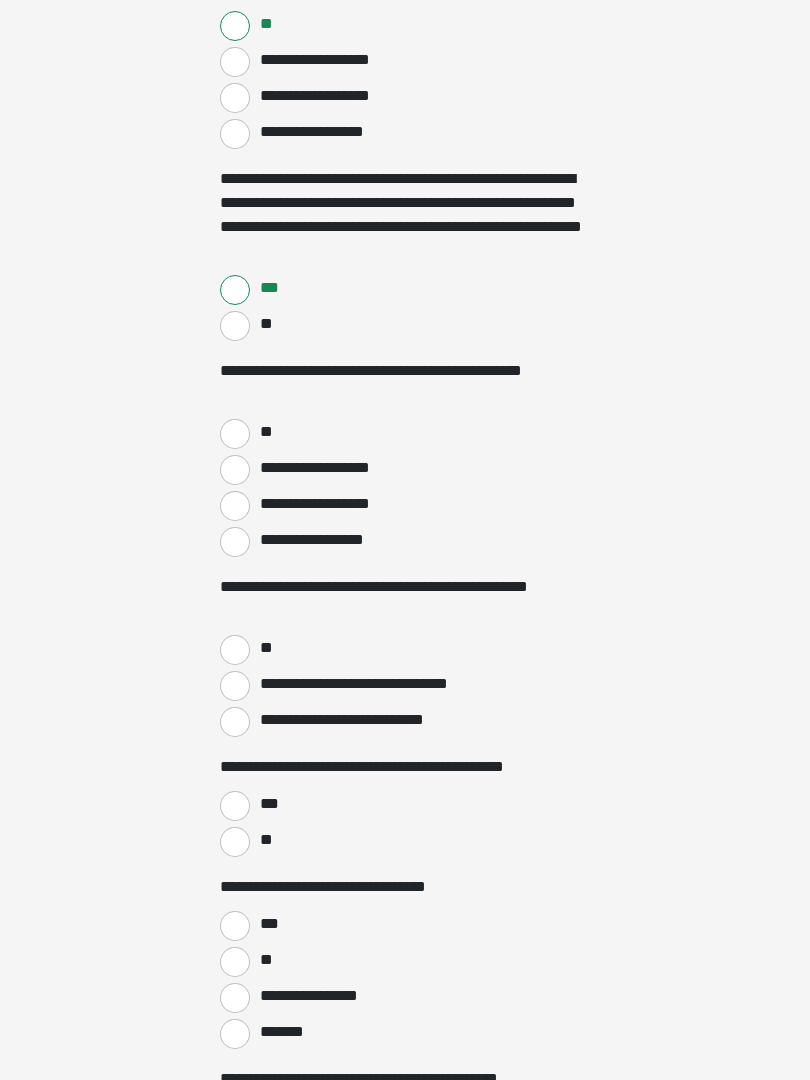 click on "**" at bounding box center [235, 434] 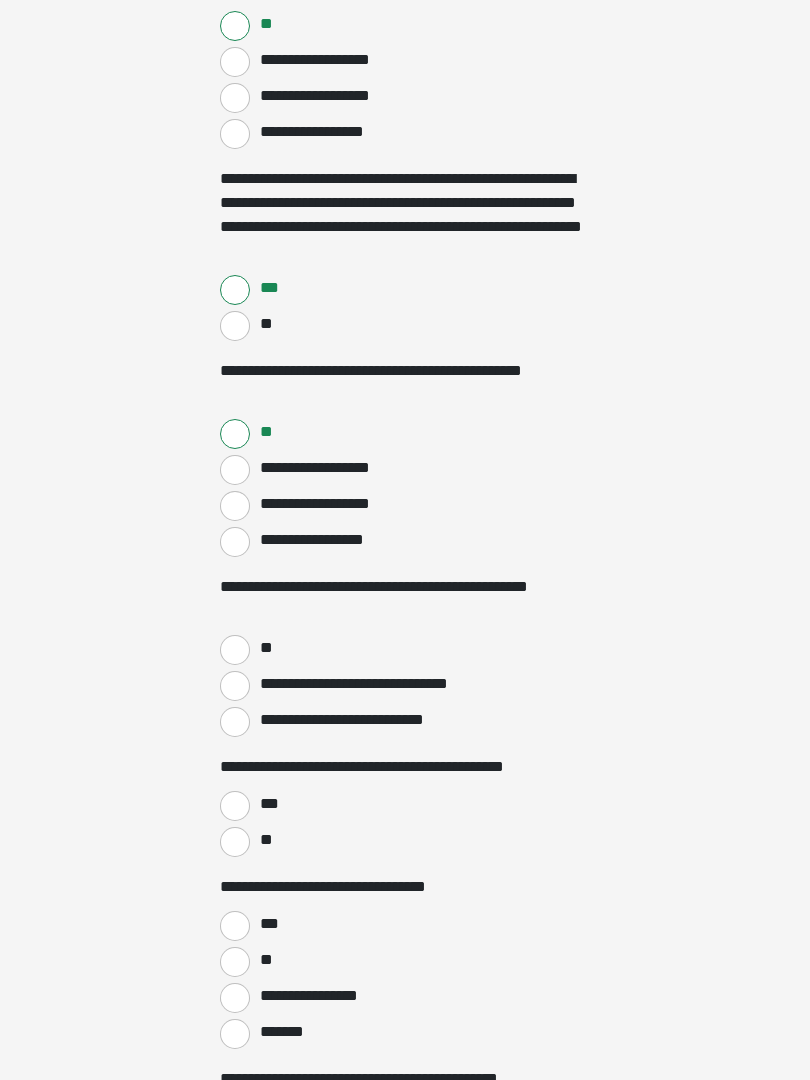 click on "**" at bounding box center (235, 650) 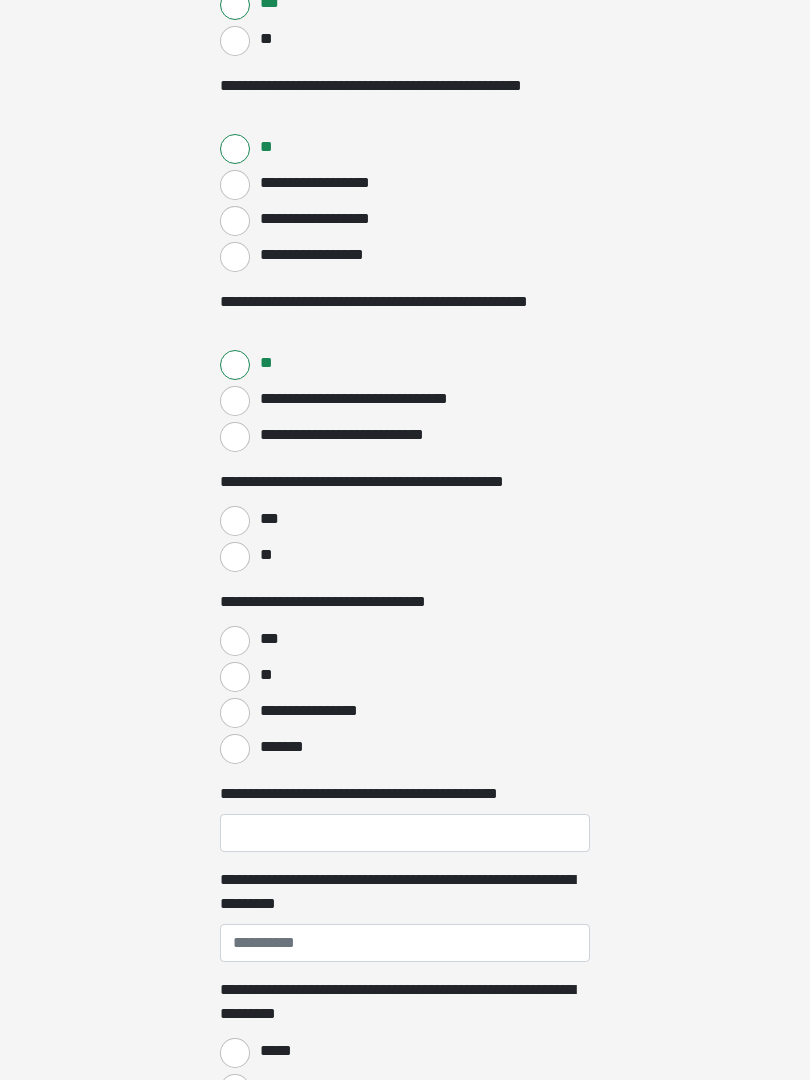 scroll, scrollTop: 833, scrollLeft: 0, axis: vertical 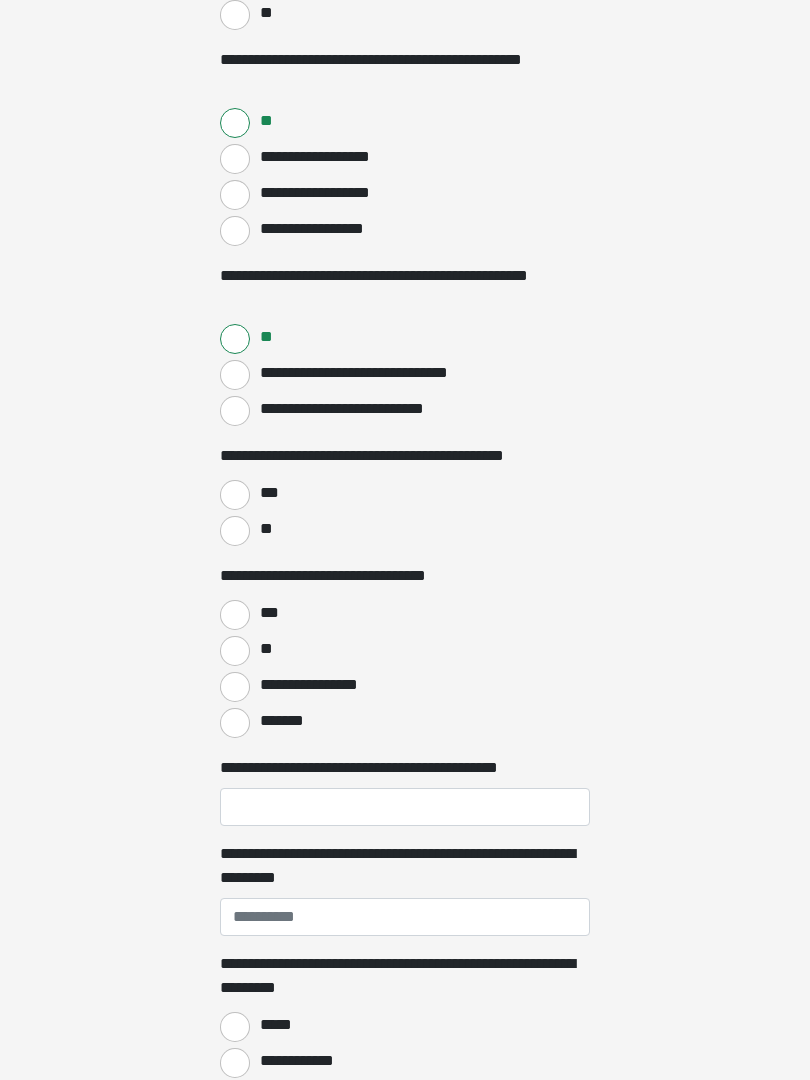 click on "**" at bounding box center [235, 532] 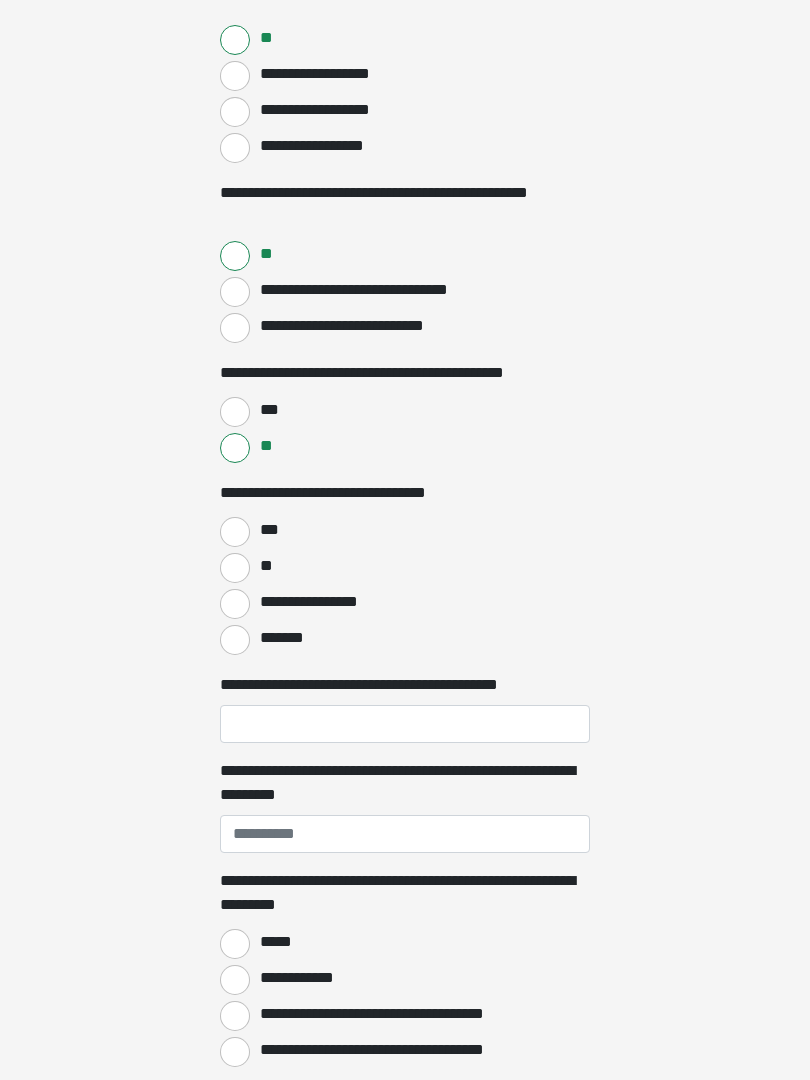 scroll, scrollTop: 917, scrollLeft: 0, axis: vertical 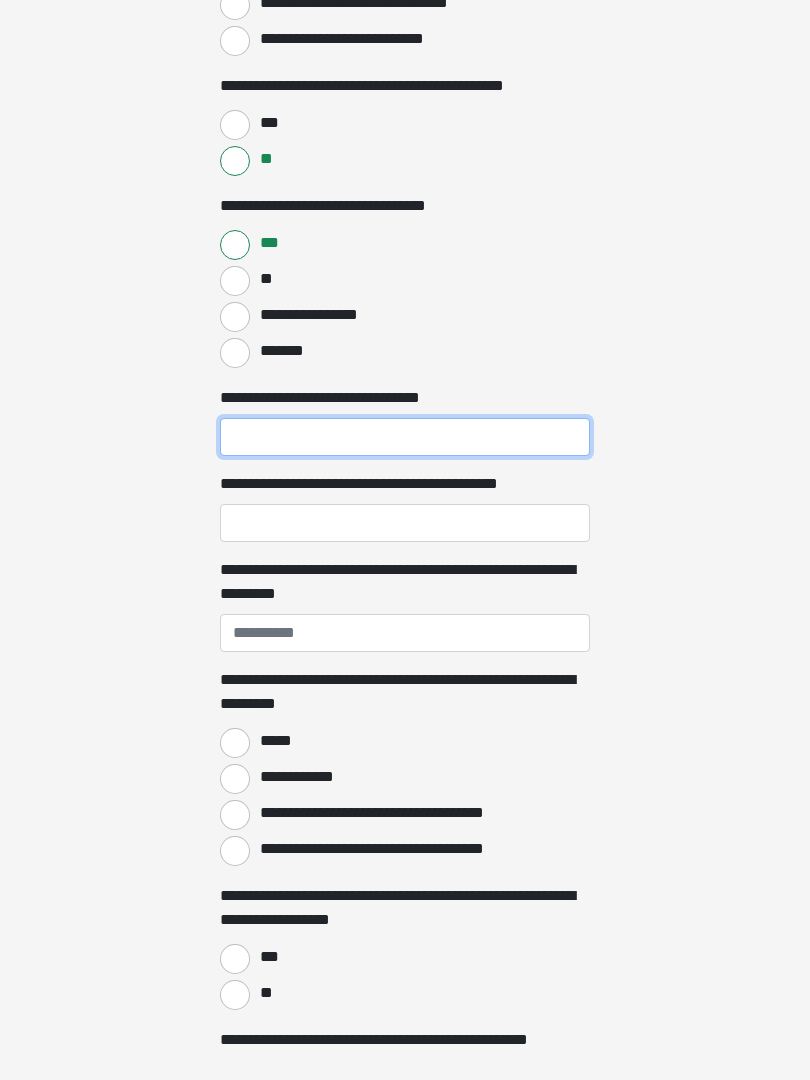 click on "**********" at bounding box center (405, 438) 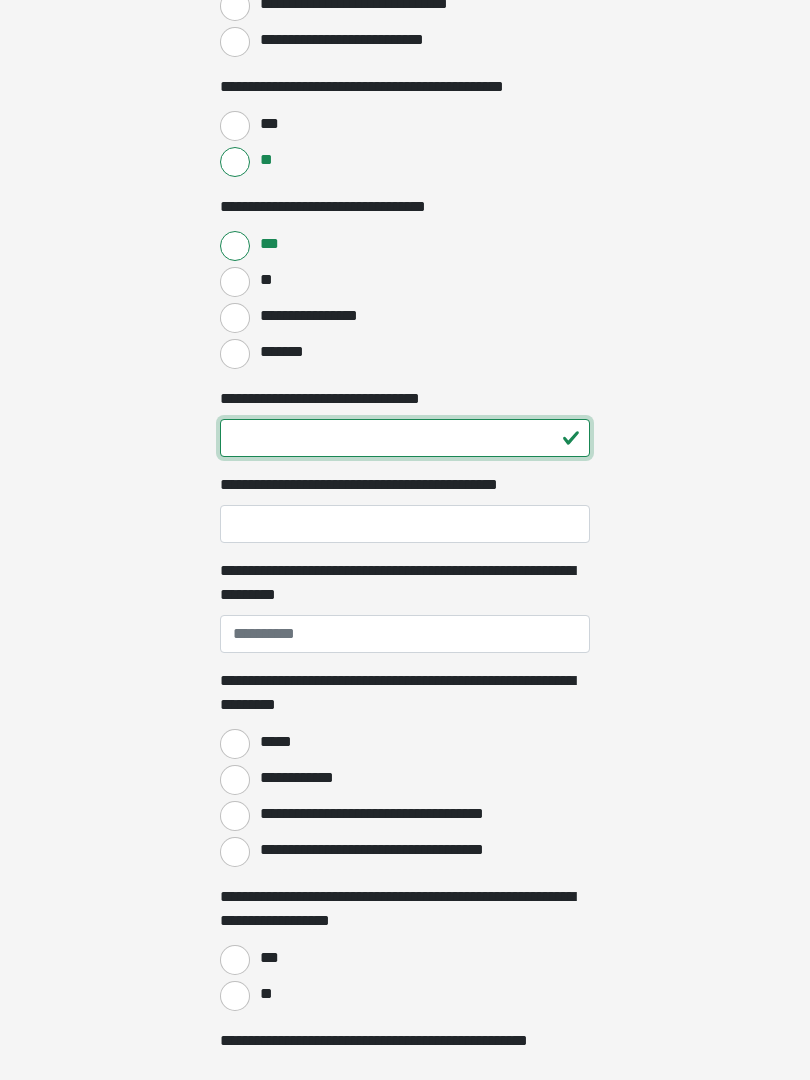 click on "**" at bounding box center (405, 438) 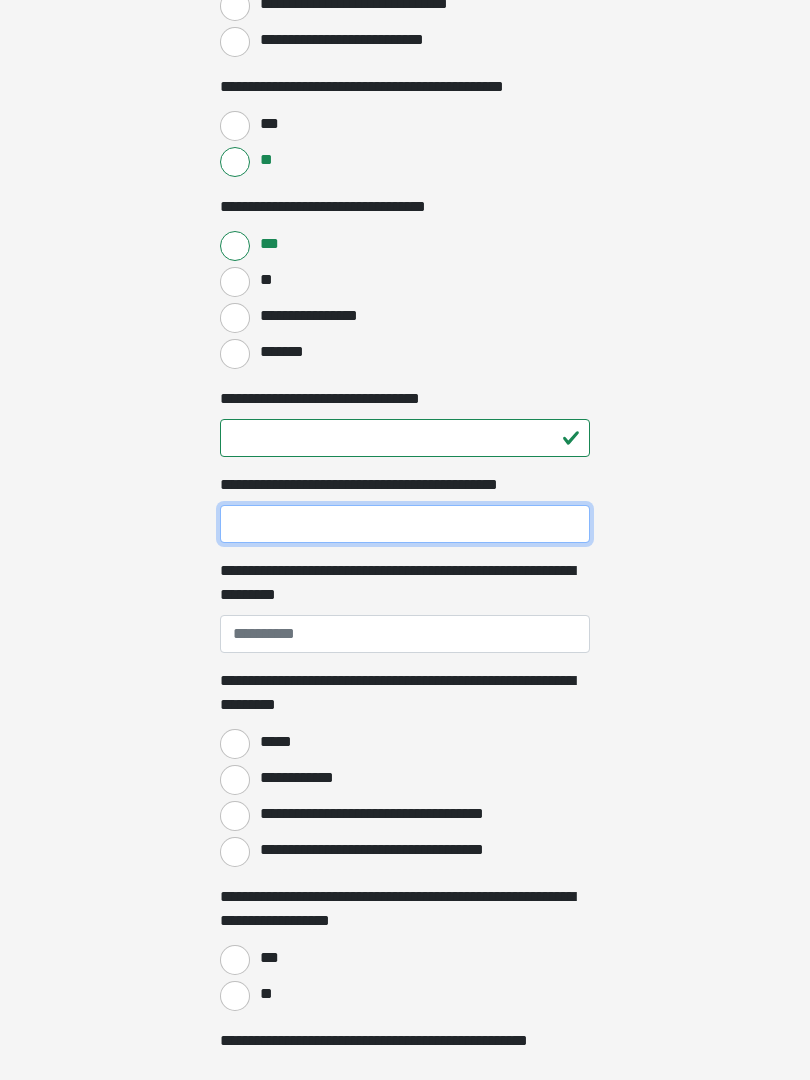 click on "**********" at bounding box center [405, 524] 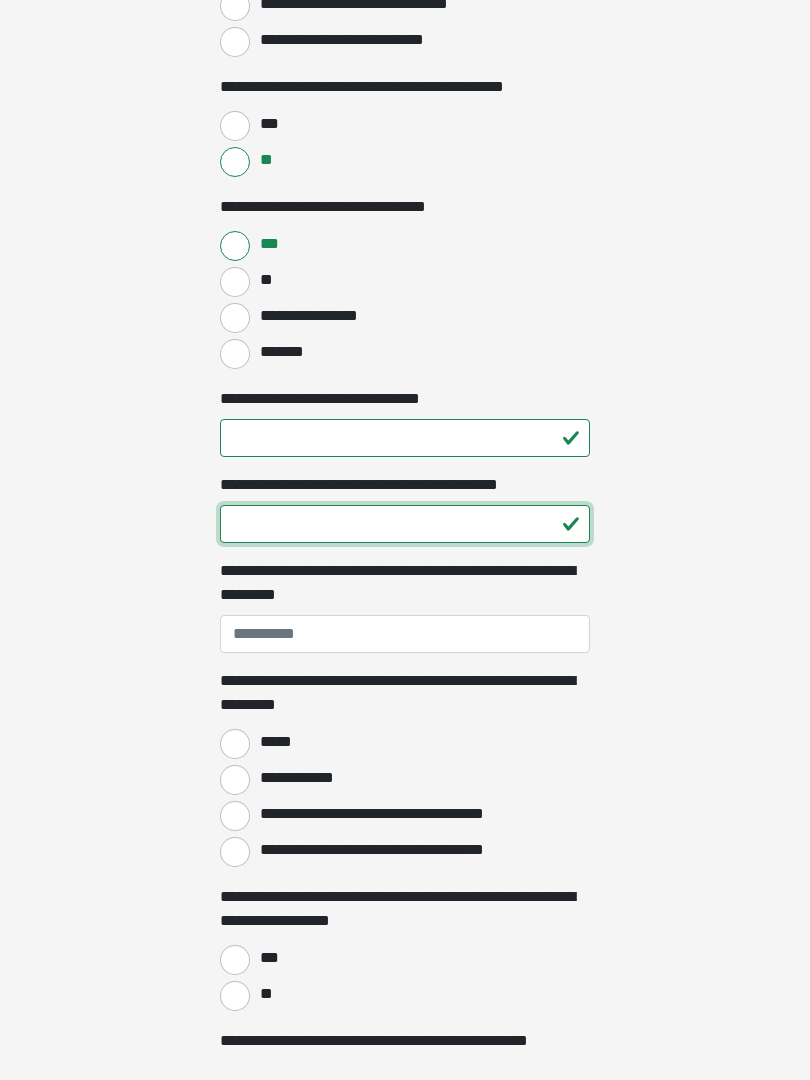 type on "**" 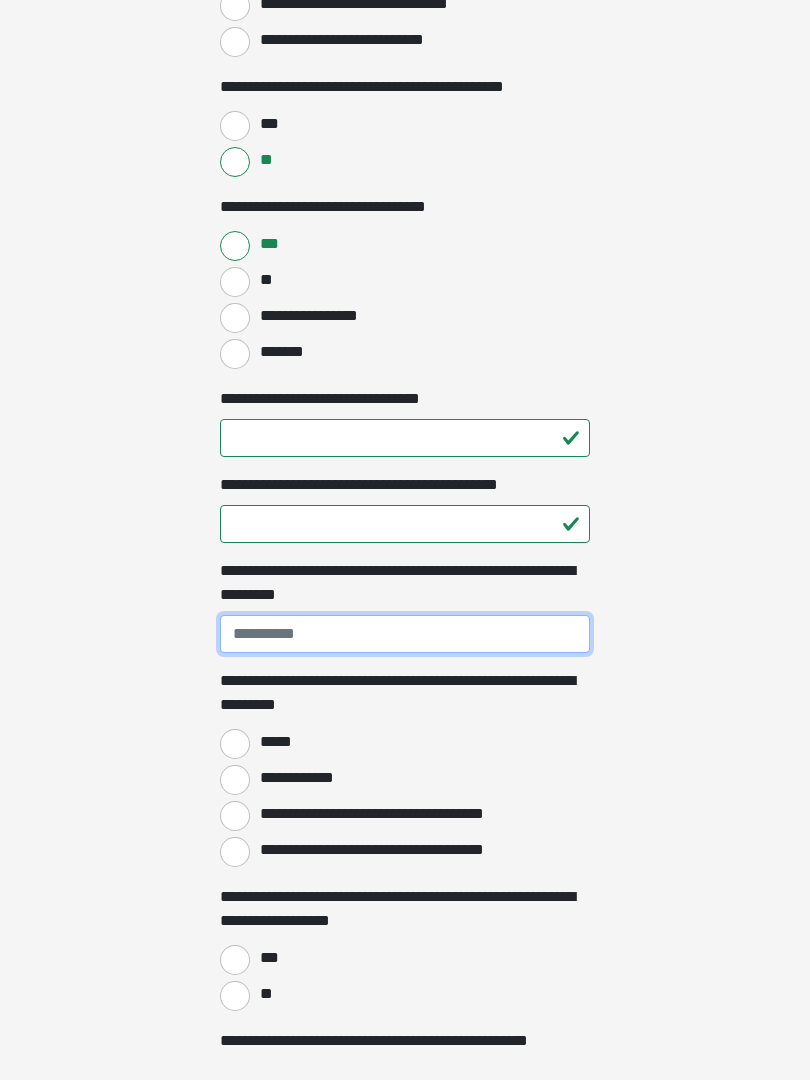 click on "**********" at bounding box center (405, 634) 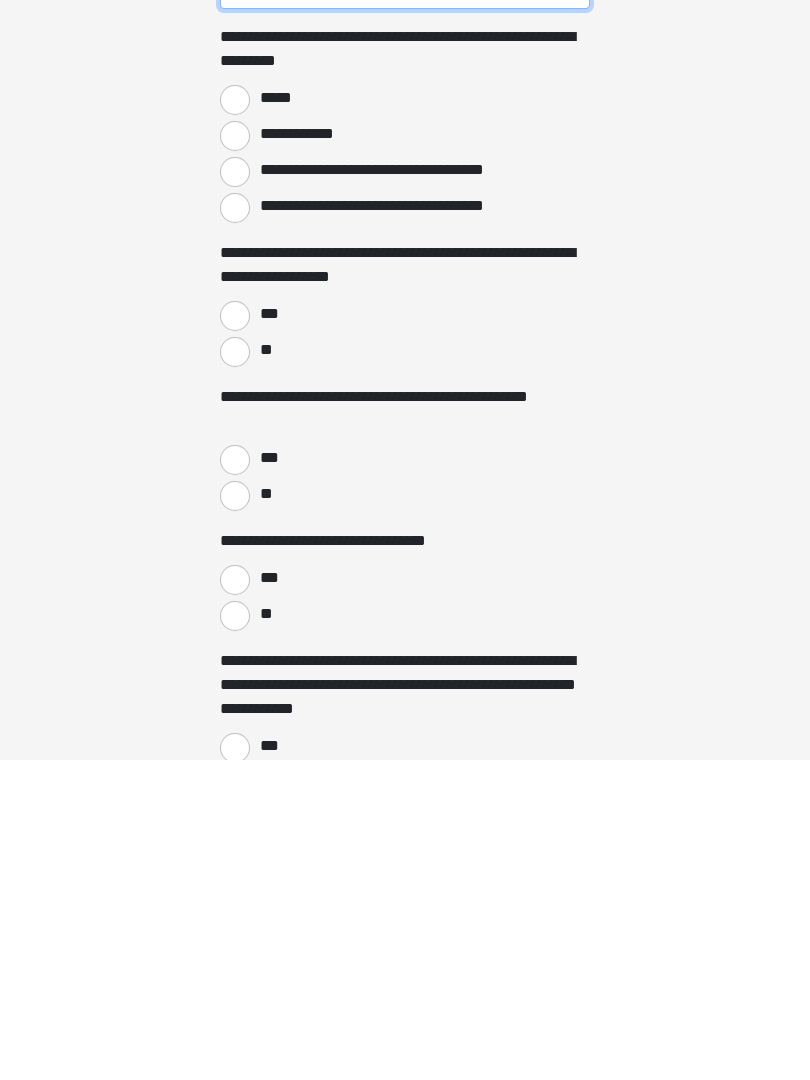 type on "**********" 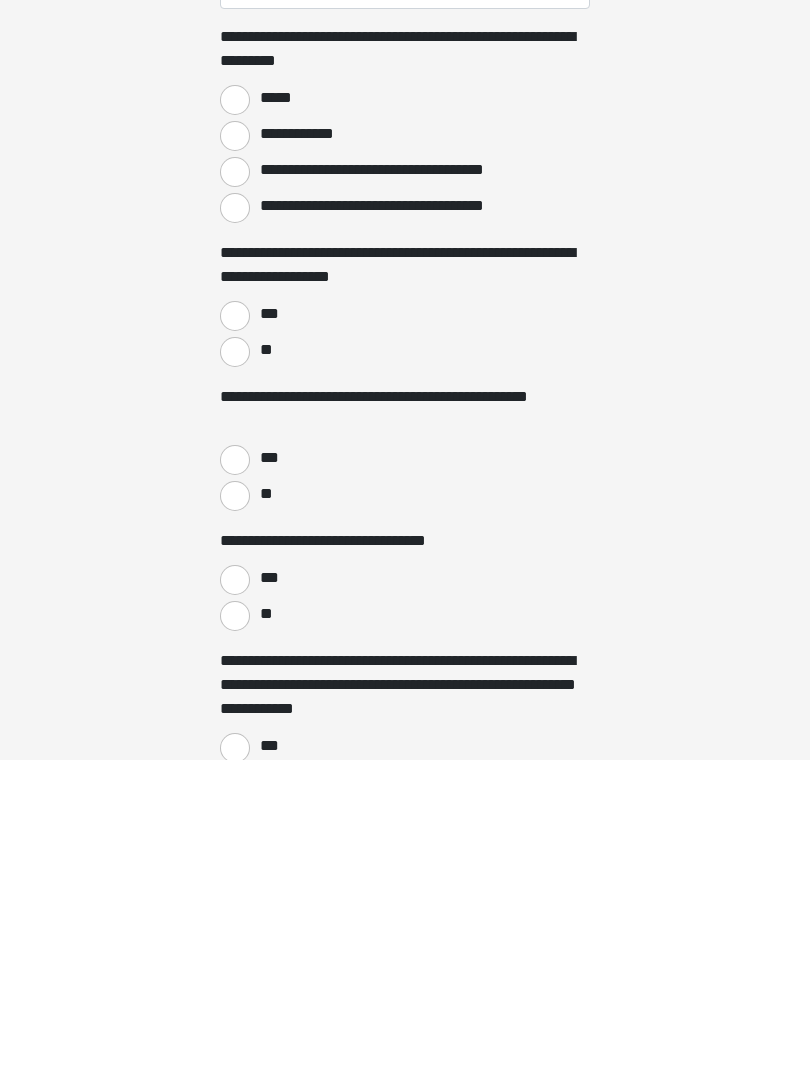 click on "**" at bounding box center (235, 672) 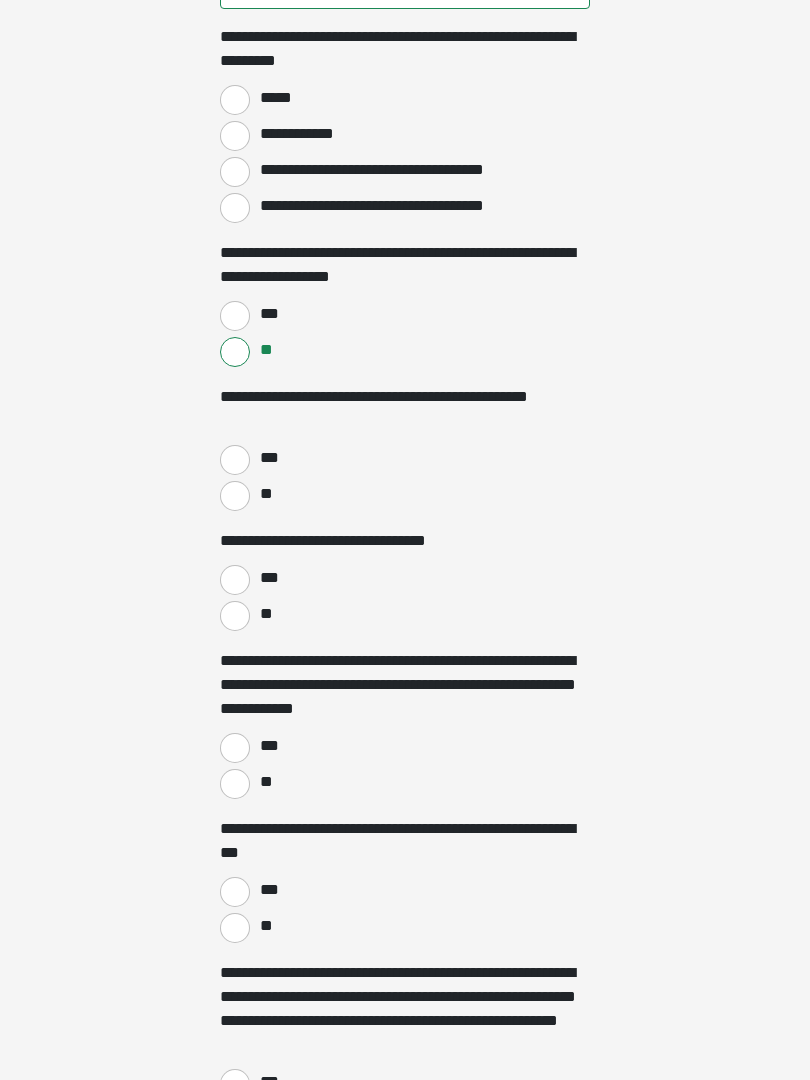 click on "**" at bounding box center [235, 496] 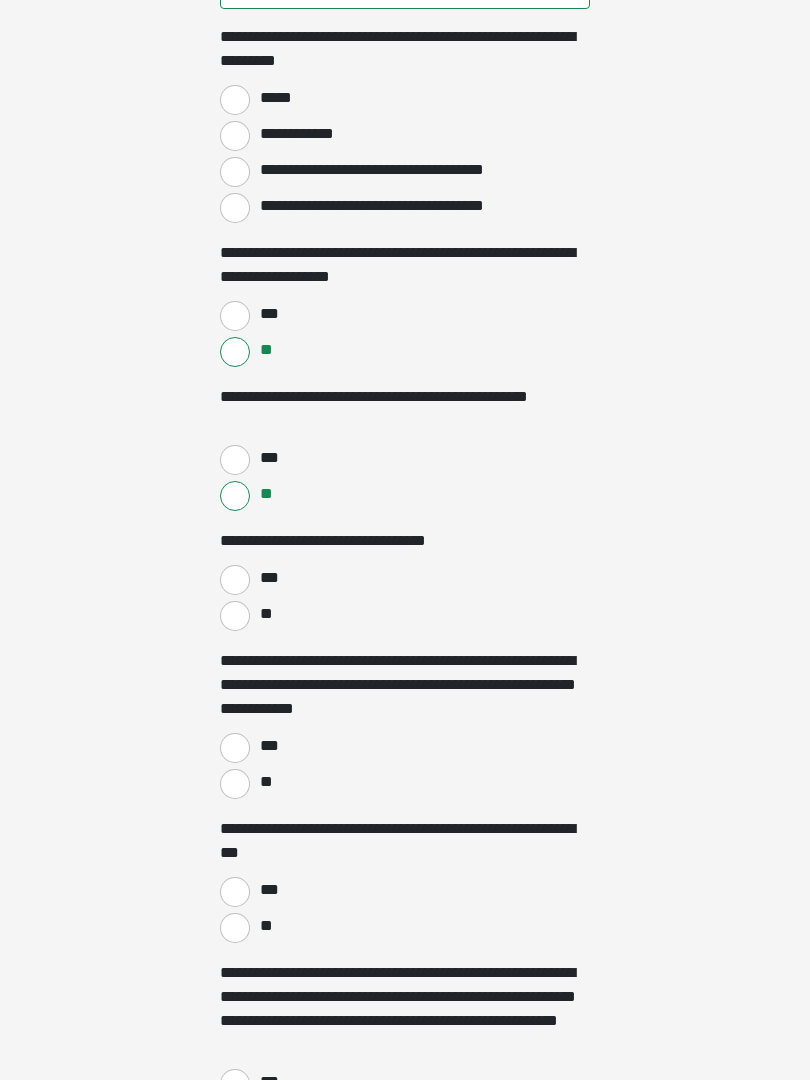 click on "**" at bounding box center (235, 616) 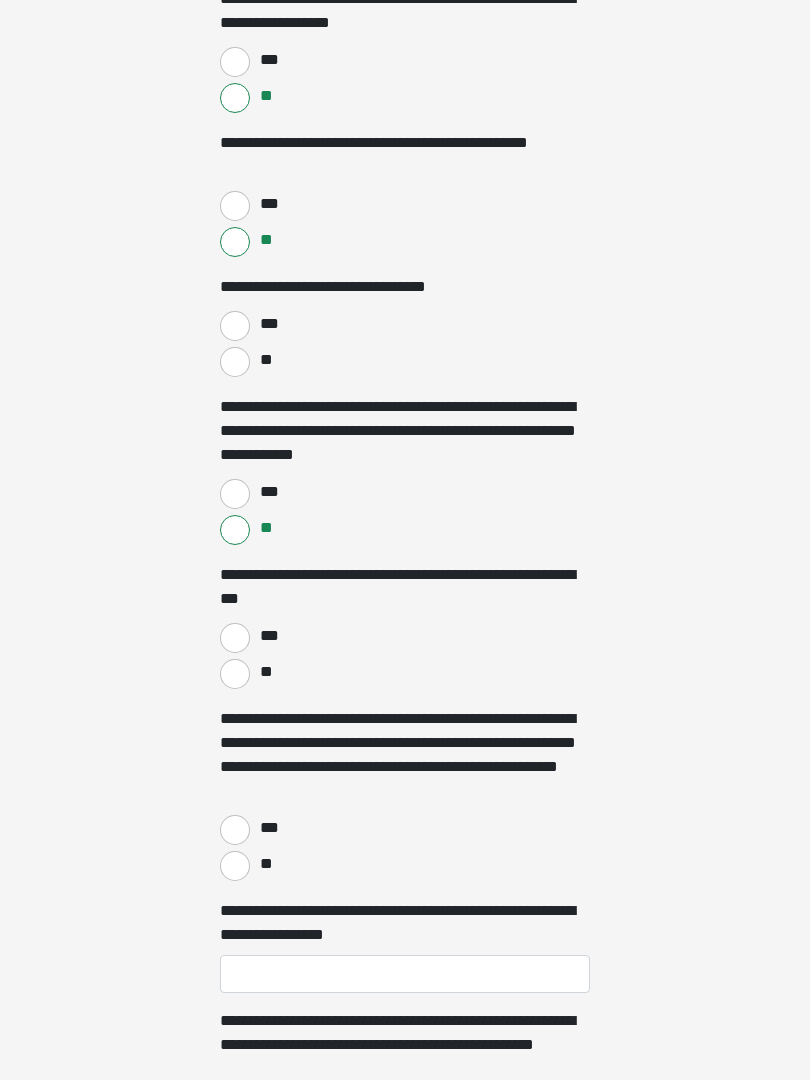 scroll, scrollTop: 2102, scrollLeft: 0, axis: vertical 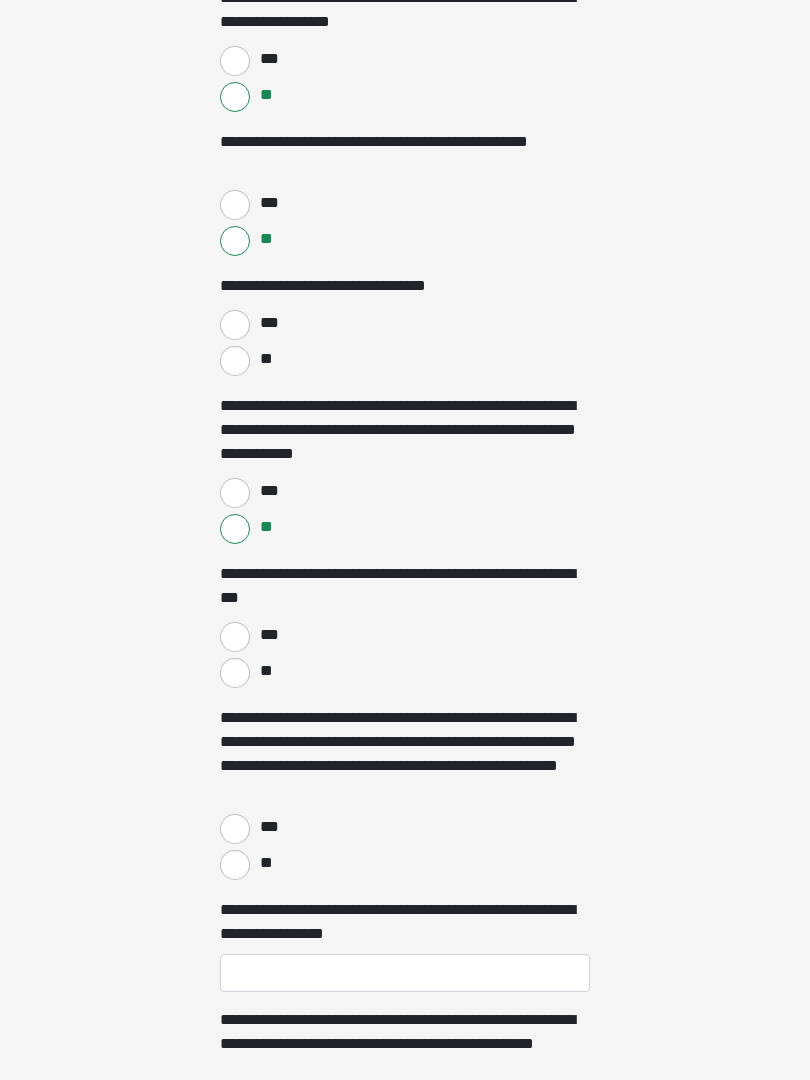 click on "**" at bounding box center [235, 673] 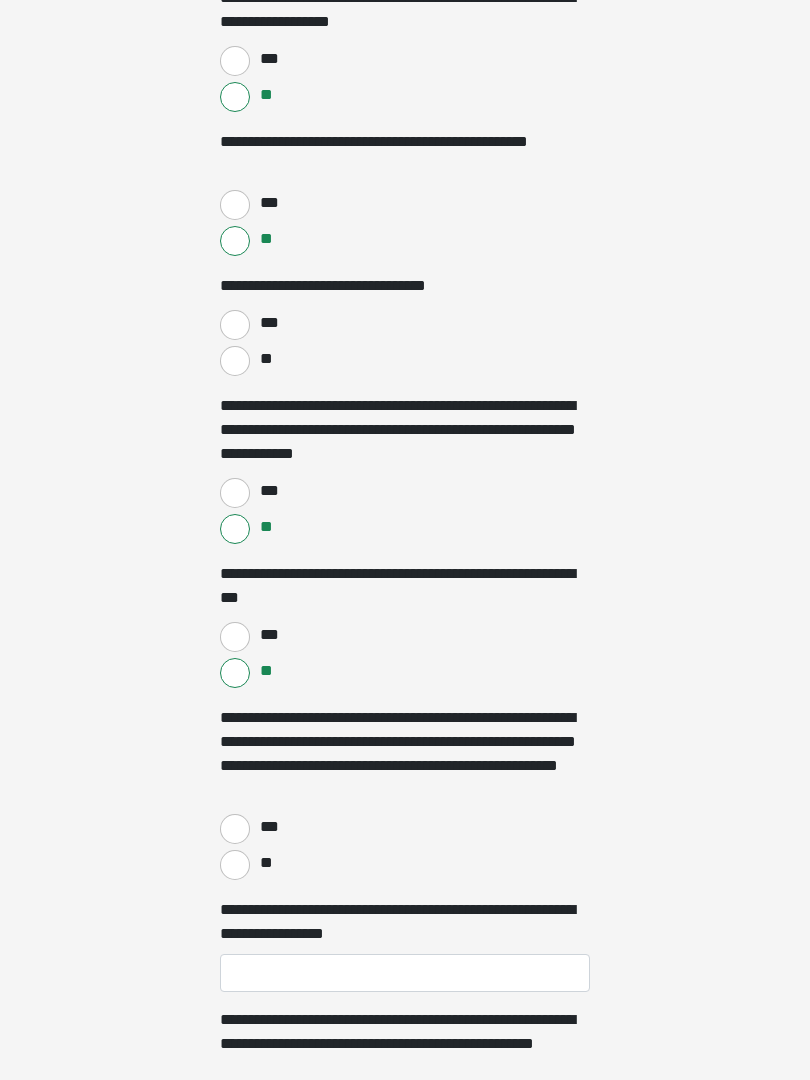 click on "**" at bounding box center [235, 865] 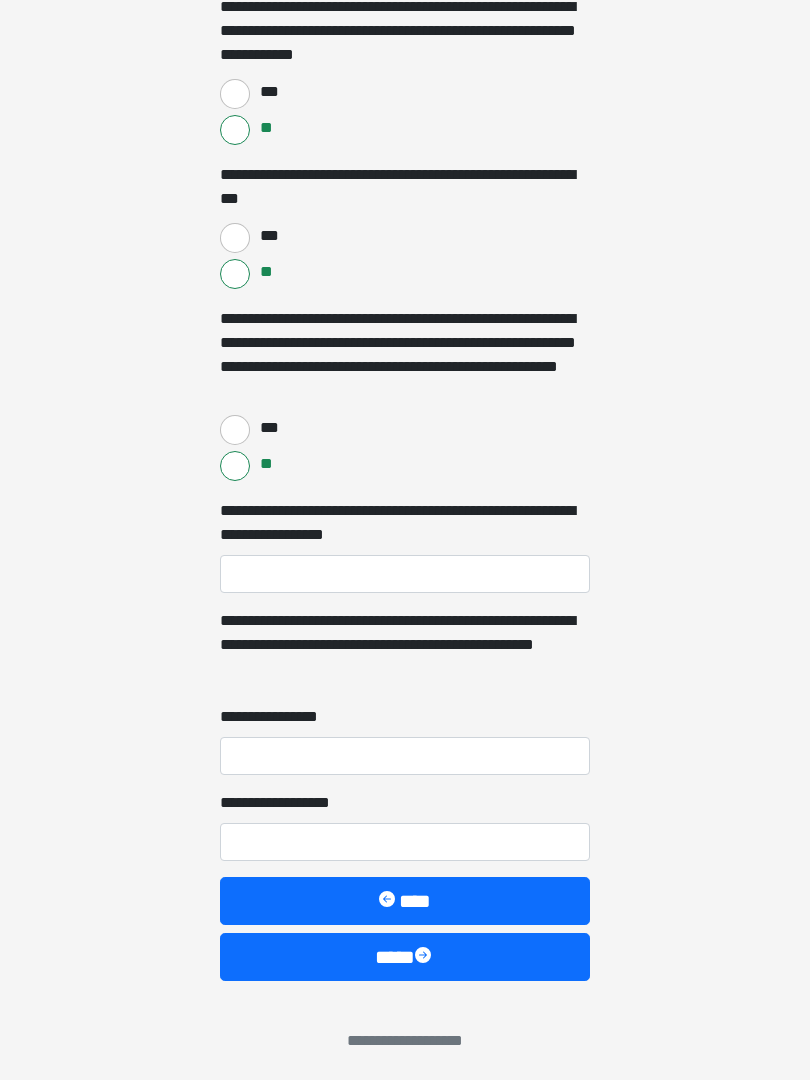scroll, scrollTop: 2505, scrollLeft: 0, axis: vertical 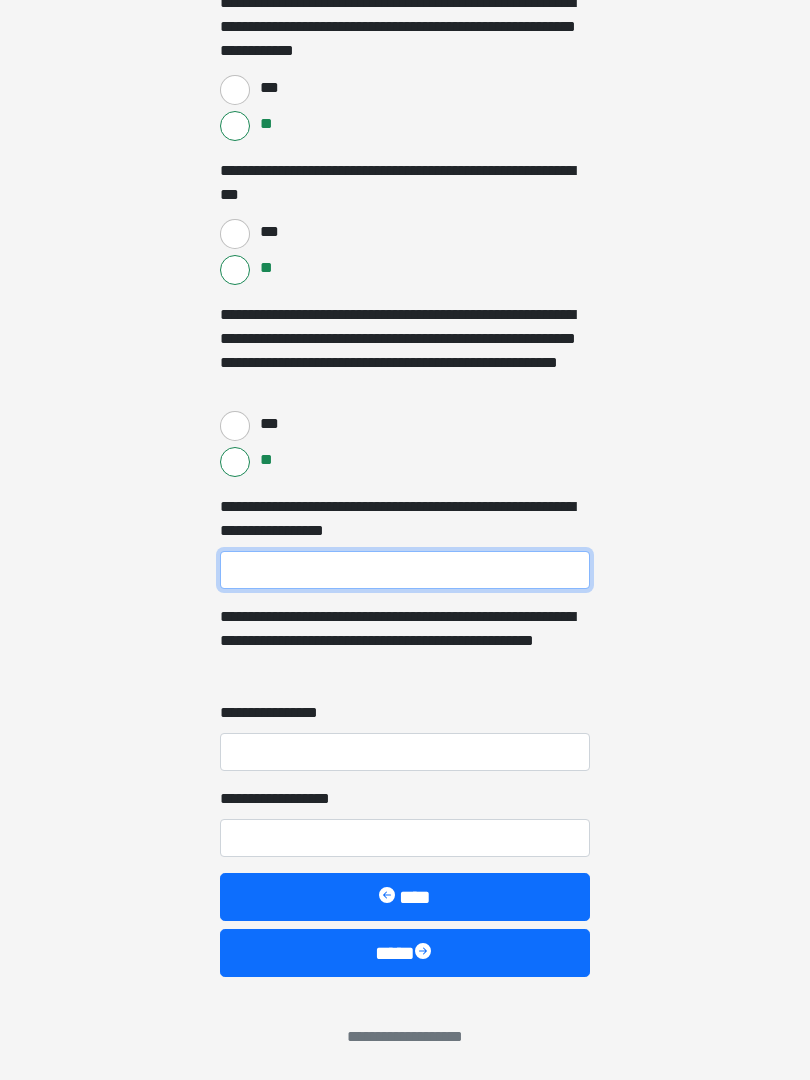 click on "**********" at bounding box center [405, 570] 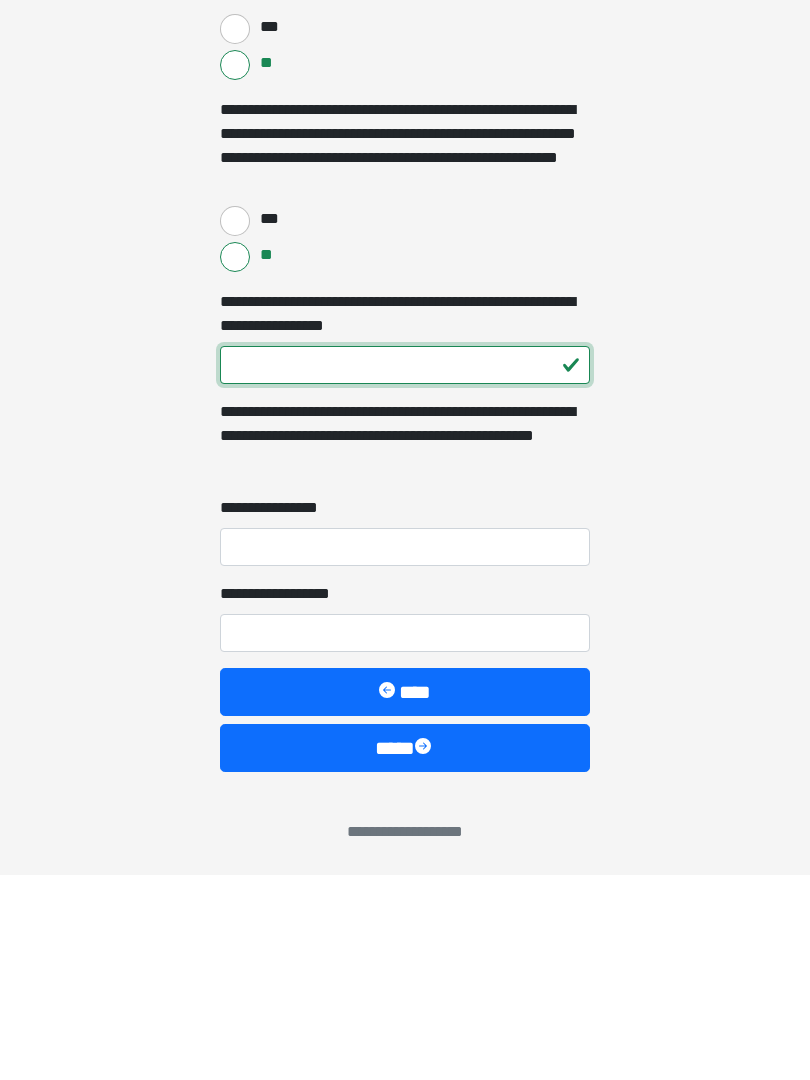 type on "***" 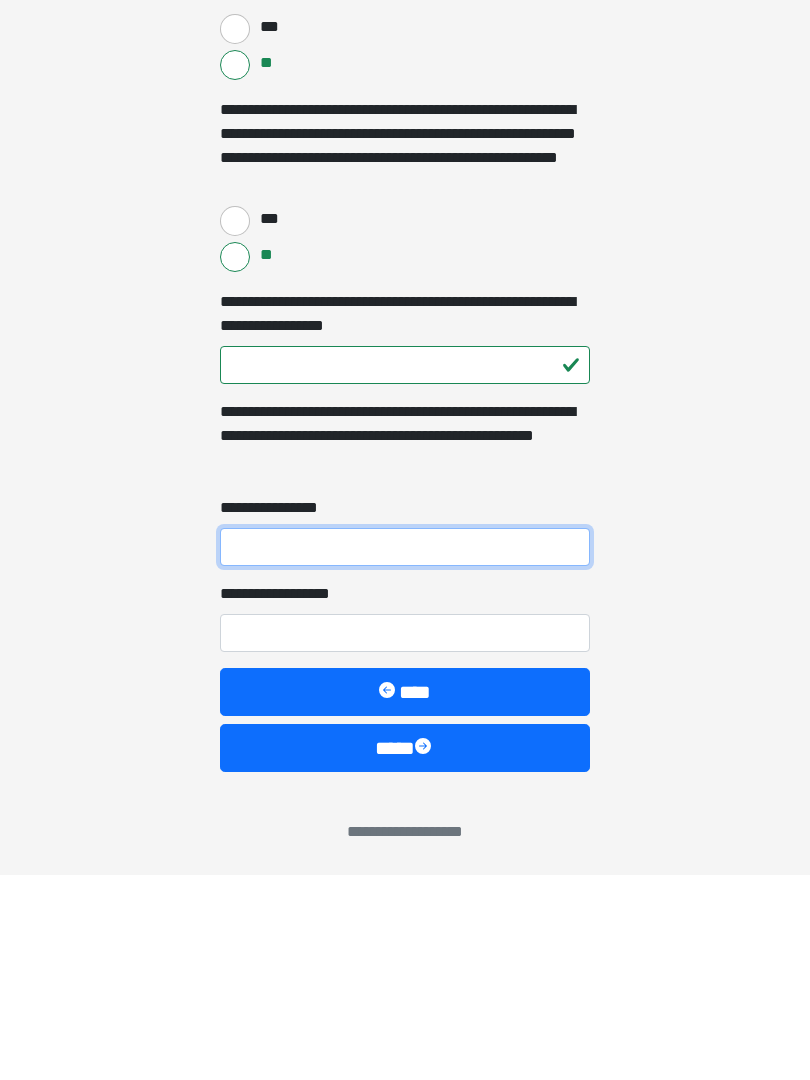 click on "**********" at bounding box center [405, 752] 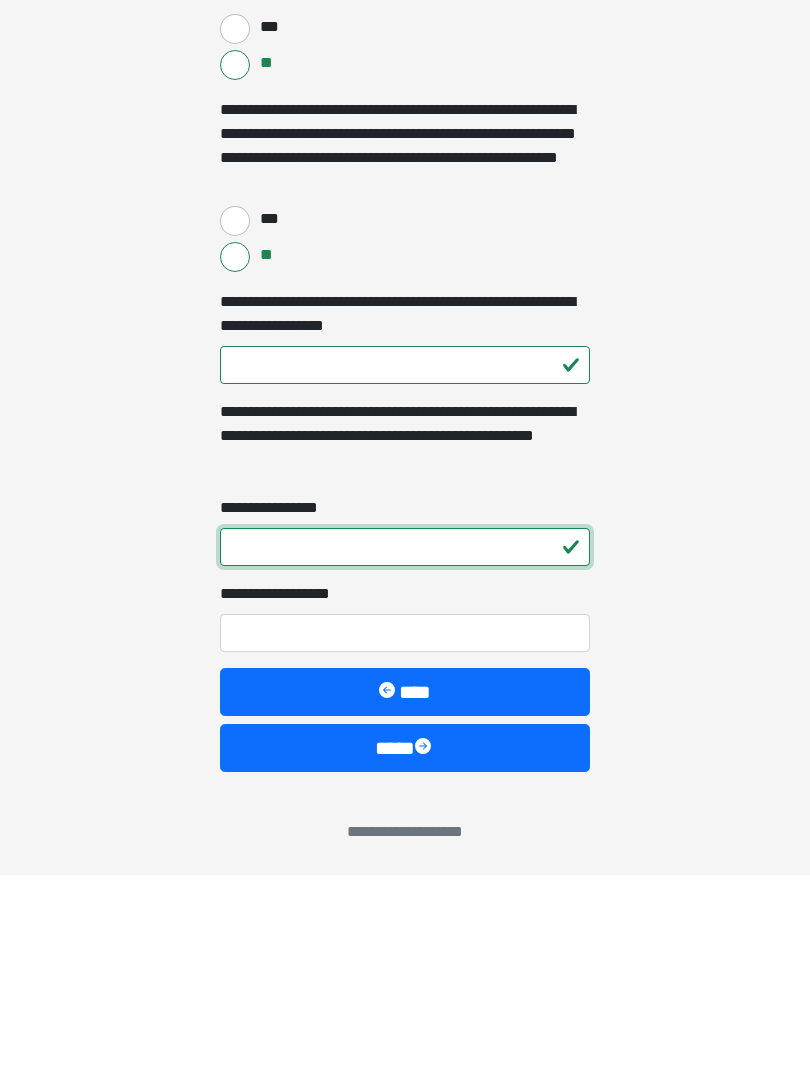 type on "*" 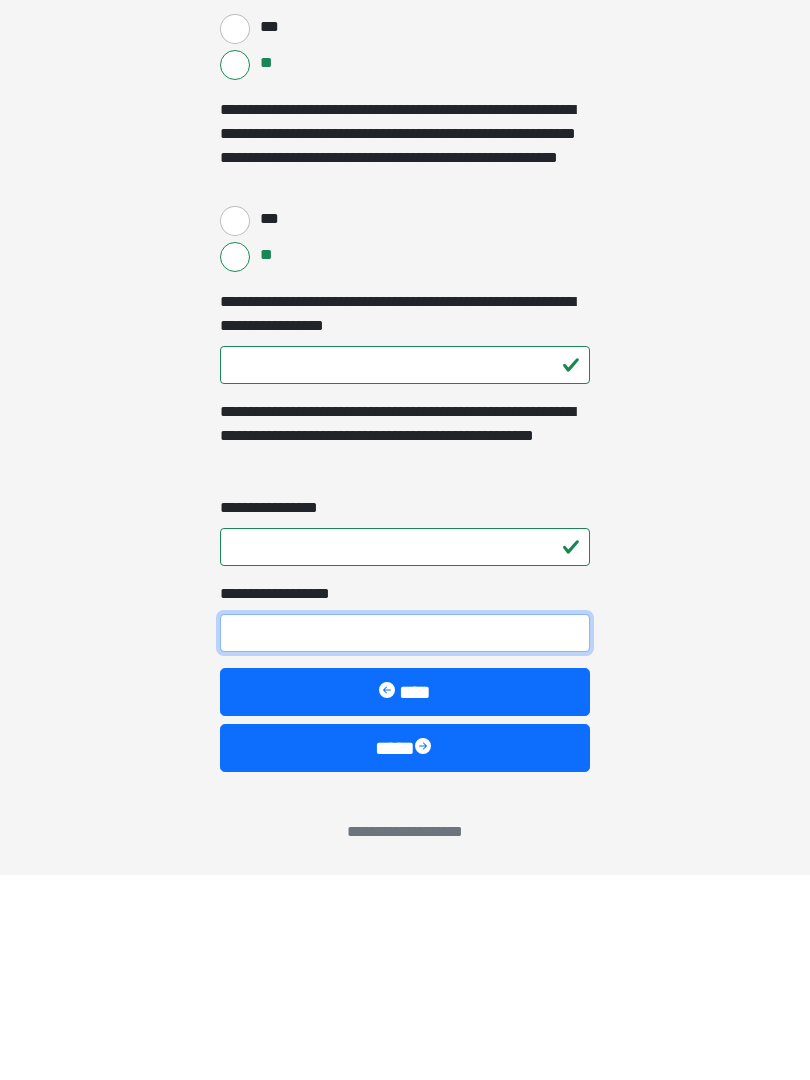 click on "**********" at bounding box center (405, 838) 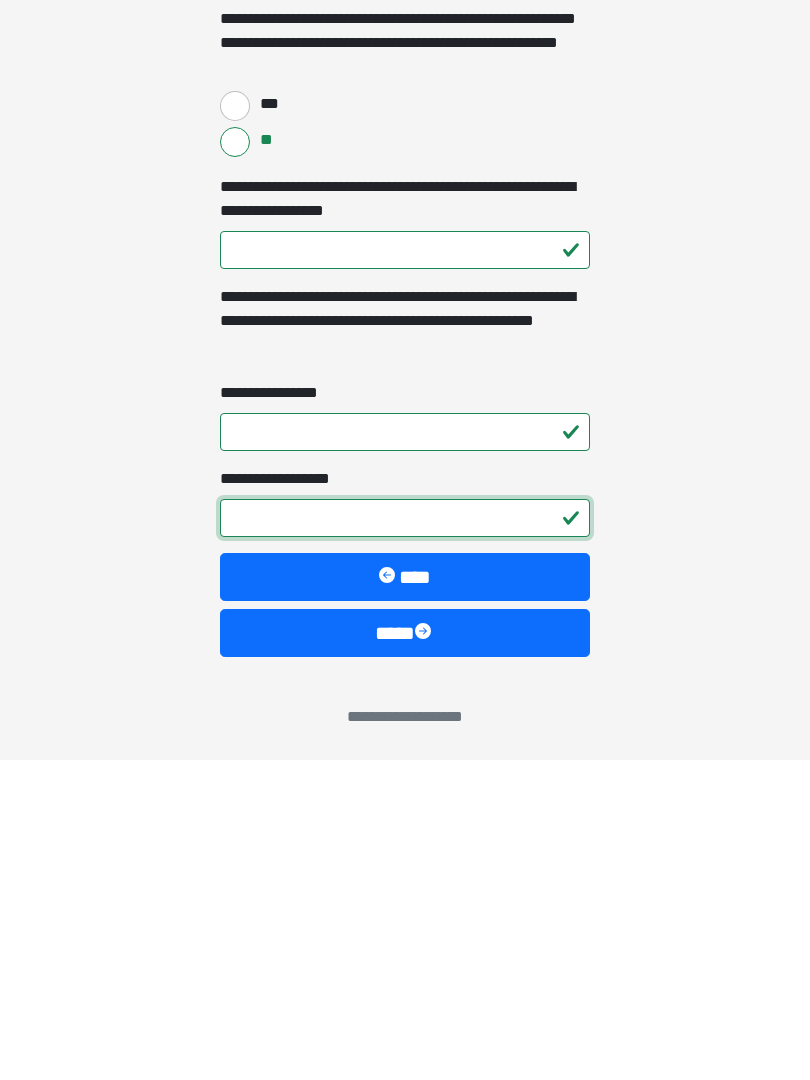type on "*" 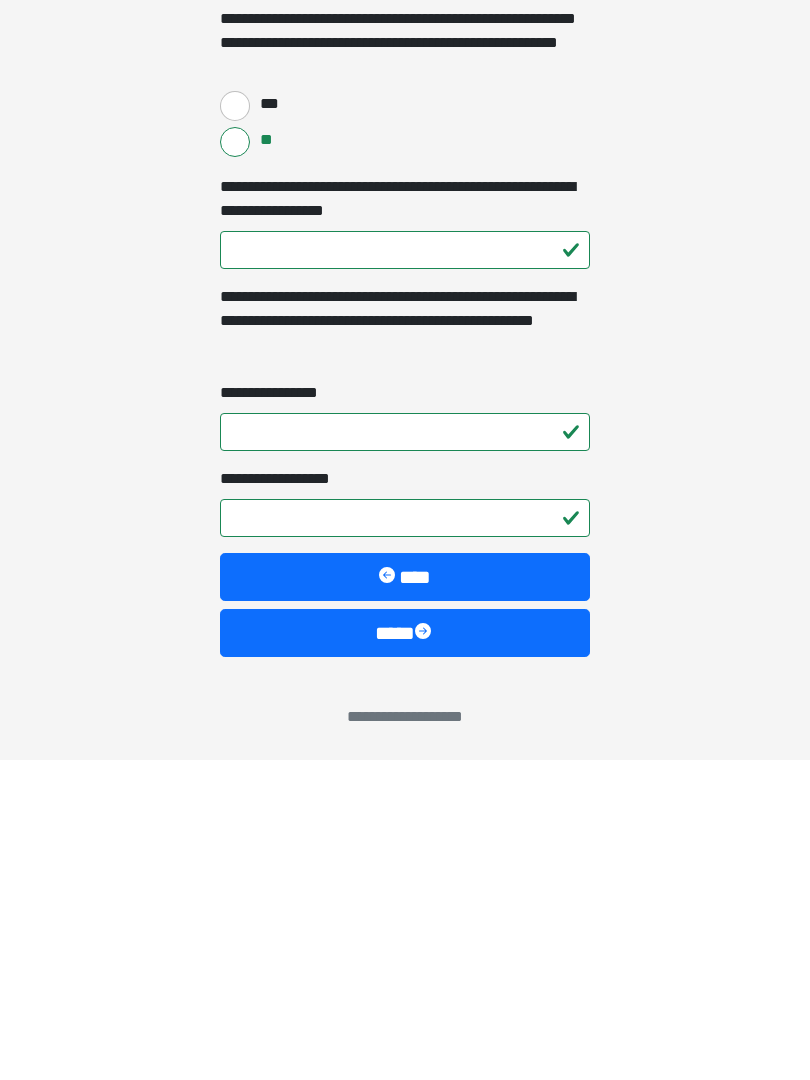 click at bounding box center [425, 953] 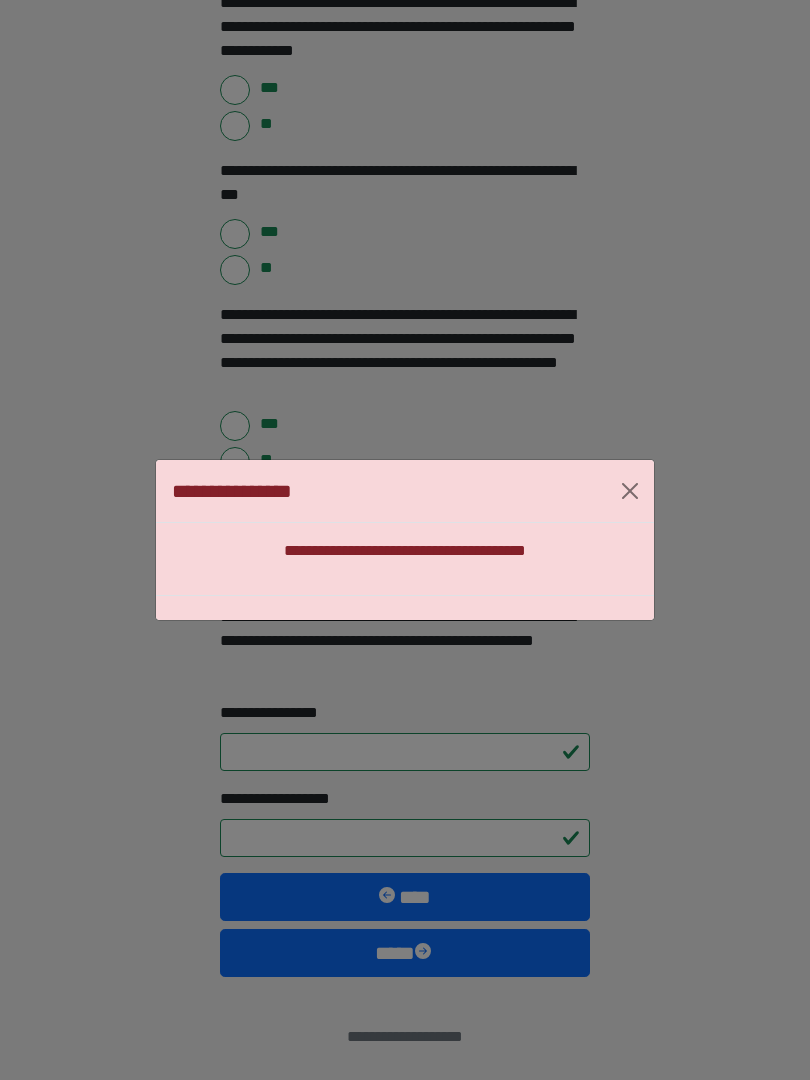click at bounding box center (630, 491) 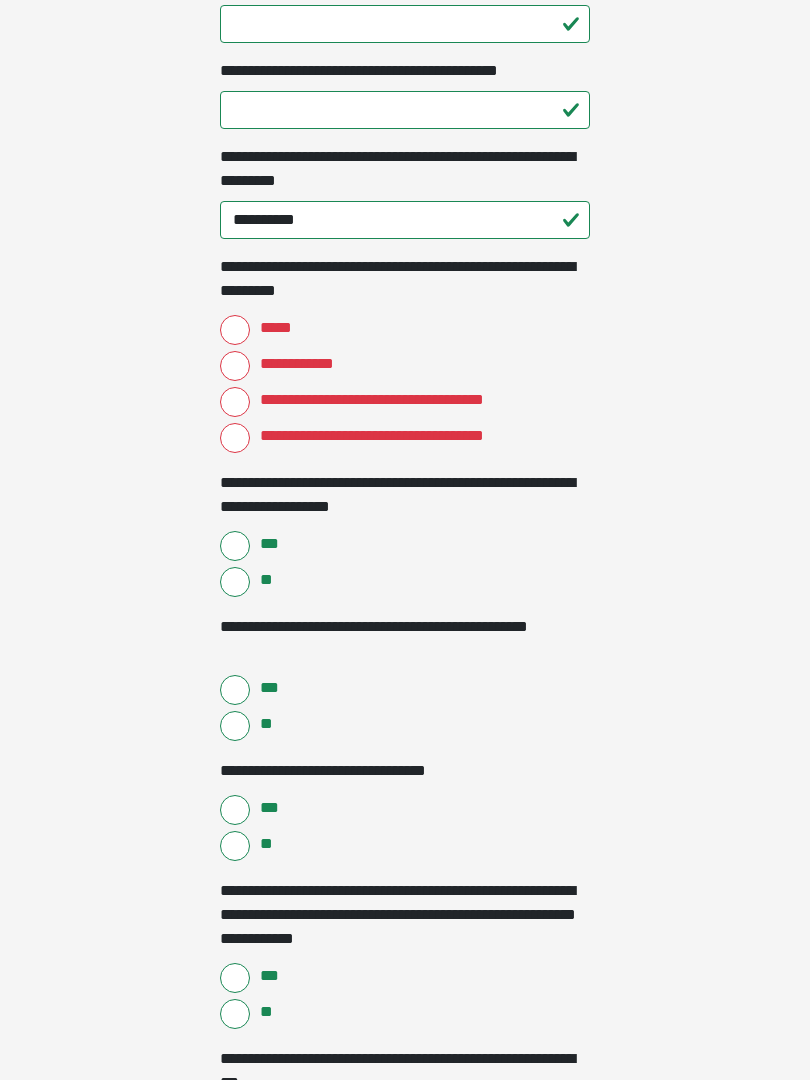scroll, scrollTop: 1615, scrollLeft: 0, axis: vertical 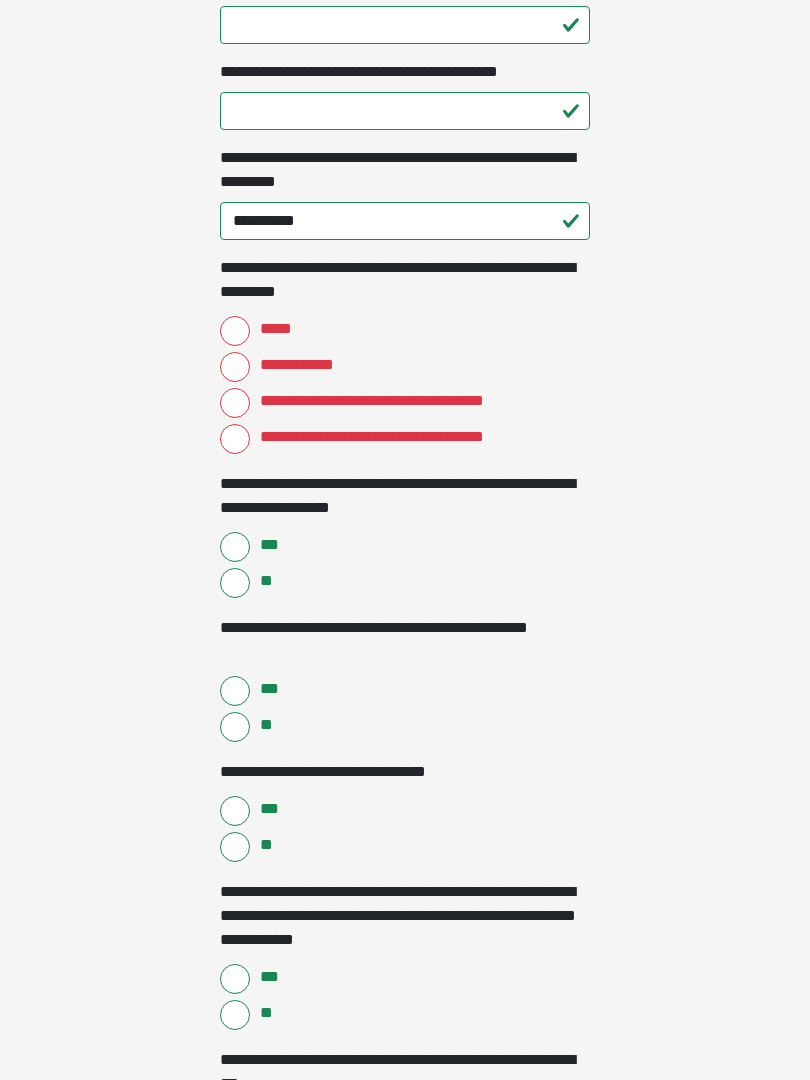 click on "**********" at bounding box center [235, 368] 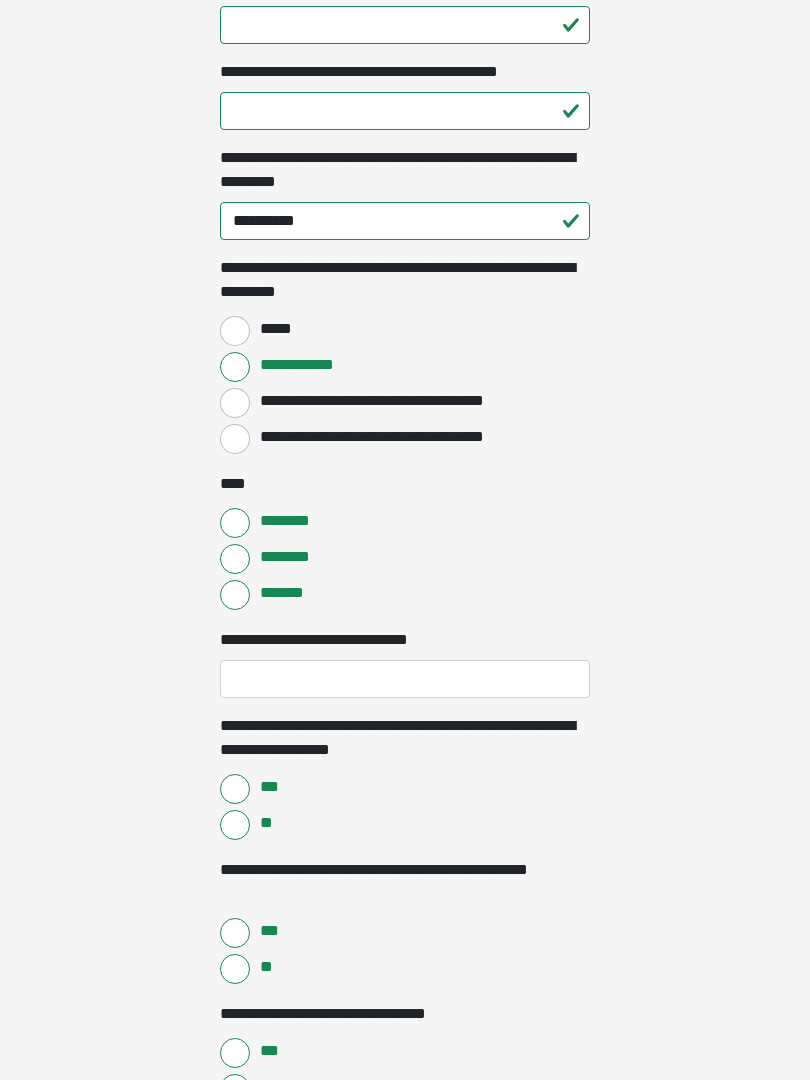click on "*******" at bounding box center (235, 595) 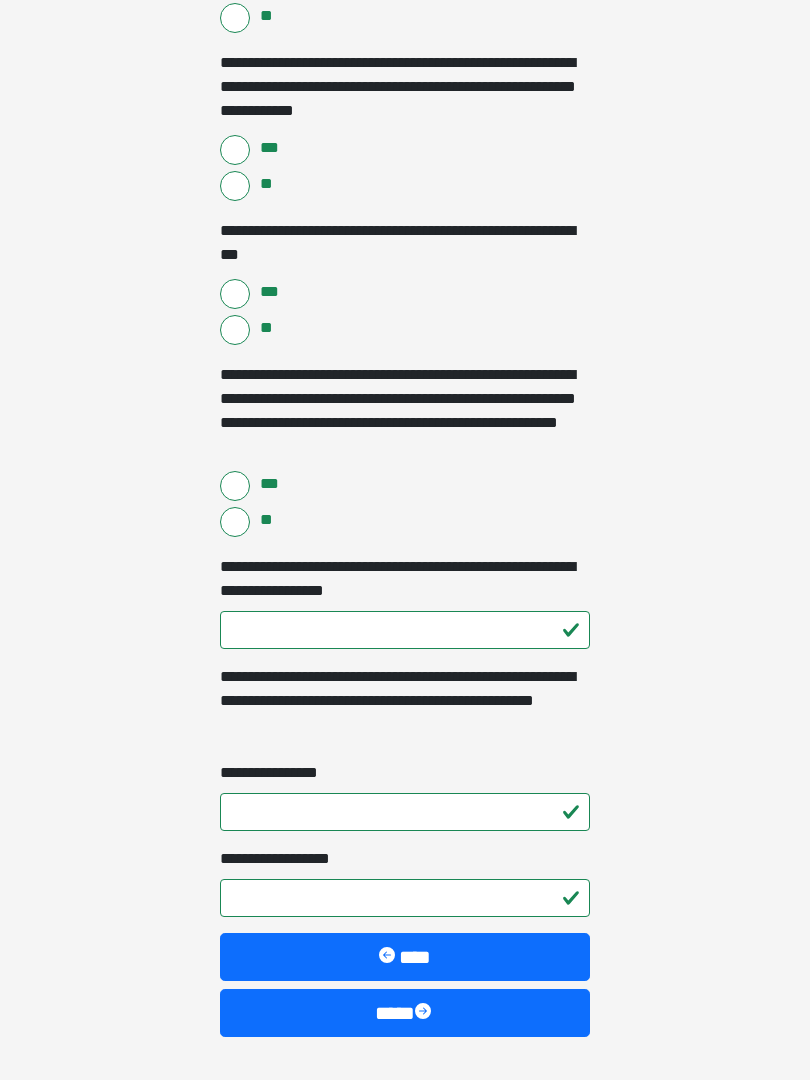 scroll, scrollTop: 2747, scrollLeft: 0, axis: vertical 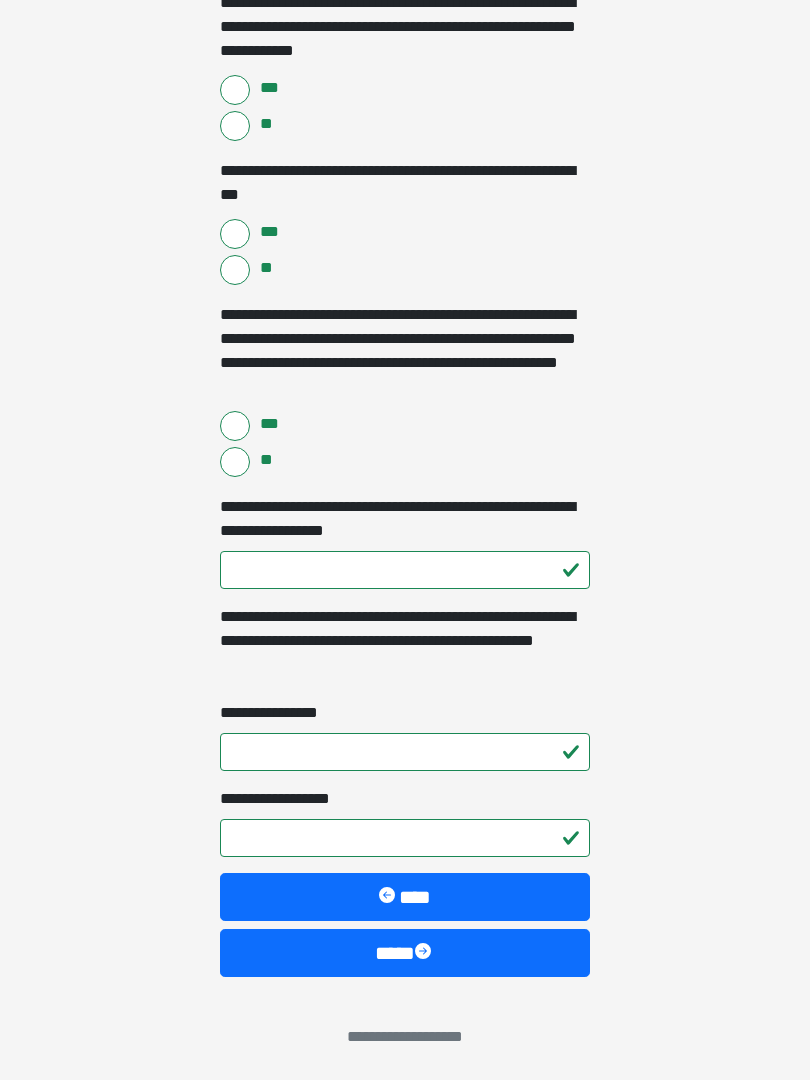 click on "****" at bounding box center (405, 953) 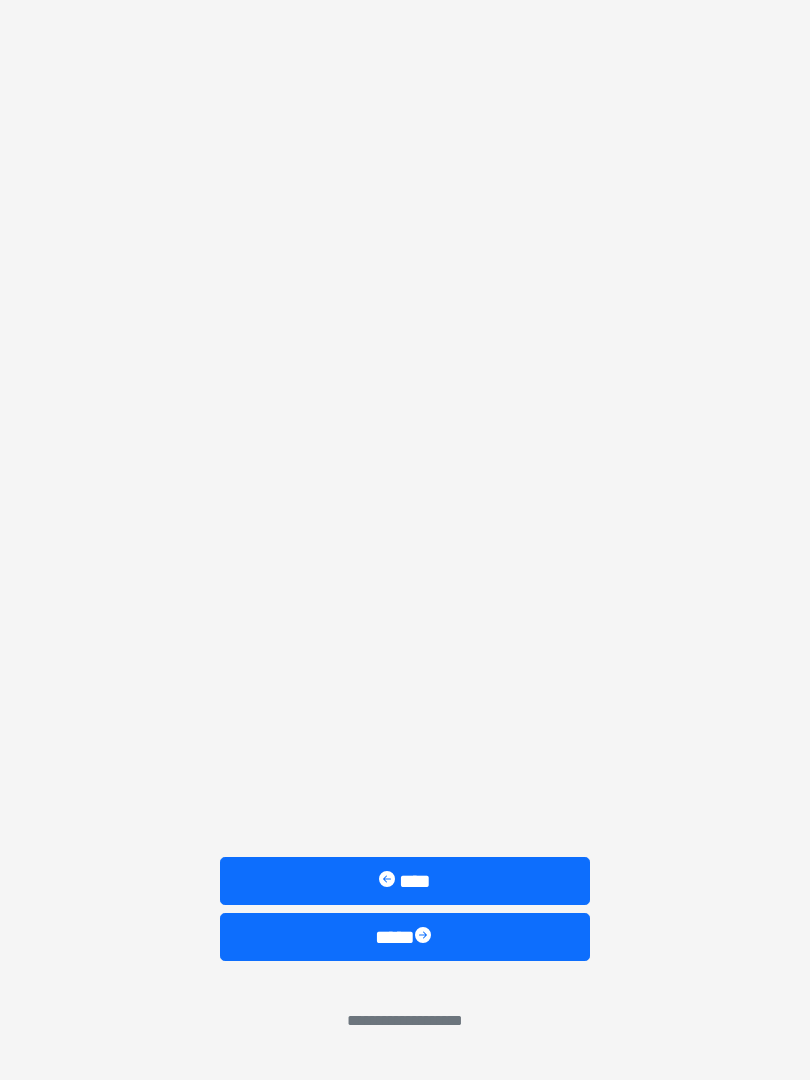 scroll, scrollTop: 0, scrollLeft: 0, axis: both 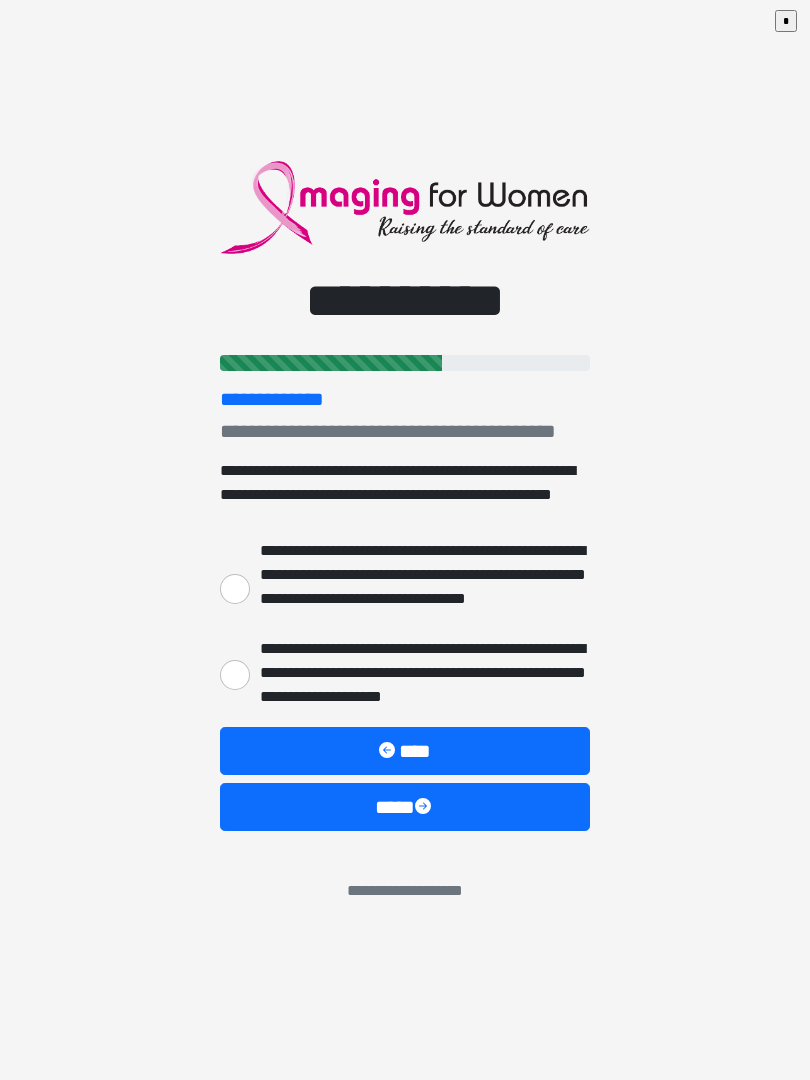 click on "**********" at bounding box center [235, 589] 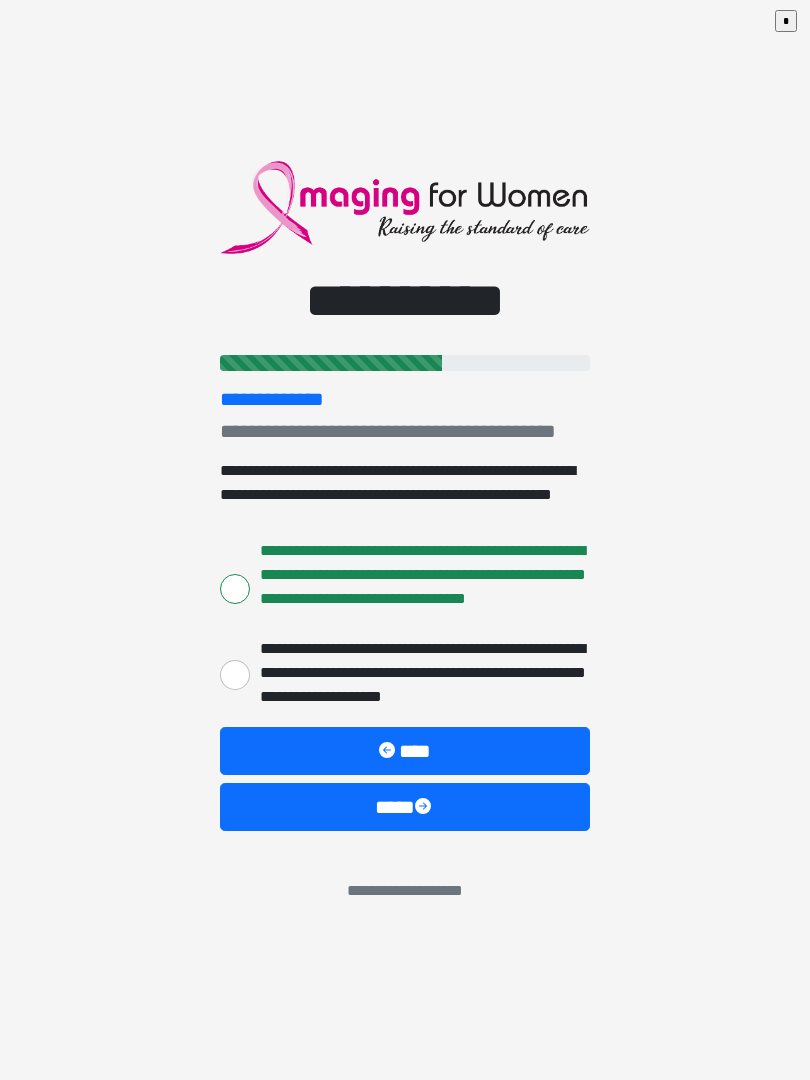 click on "****" at bounding box center [405, 807] 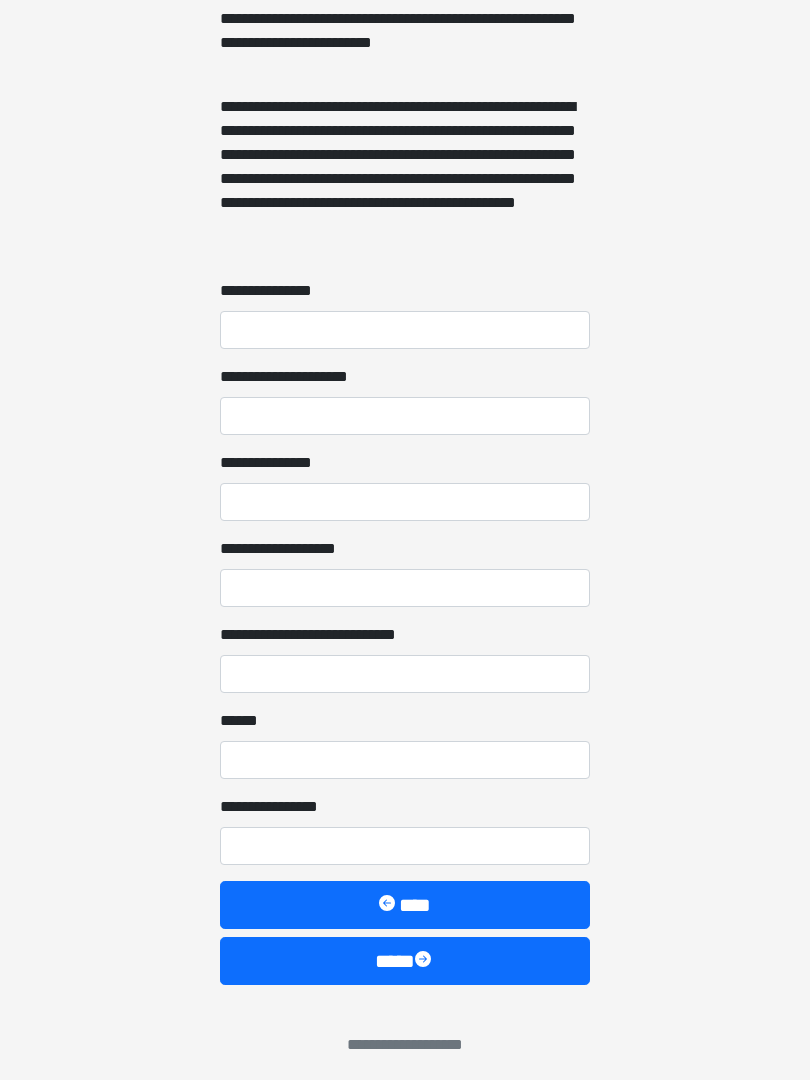 scroll, scrollTop: 1467, scrollLeft: 0, axis: vertical 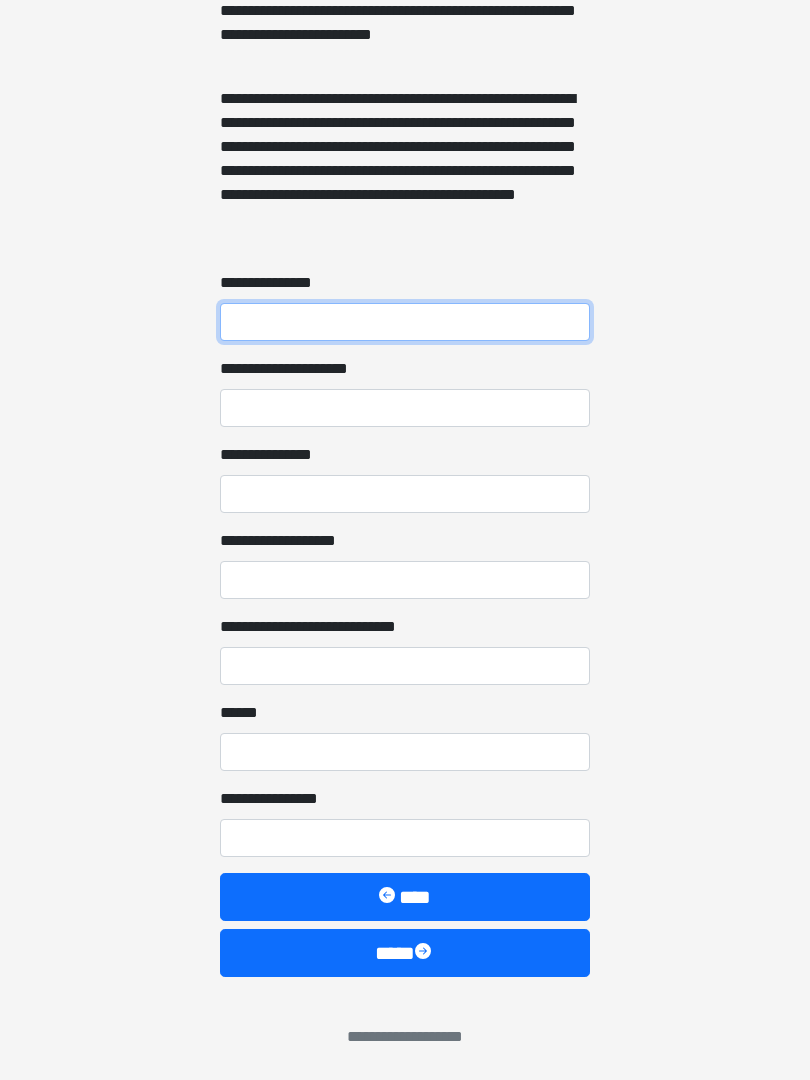 click on "**********" at bounding box center (405, 322) 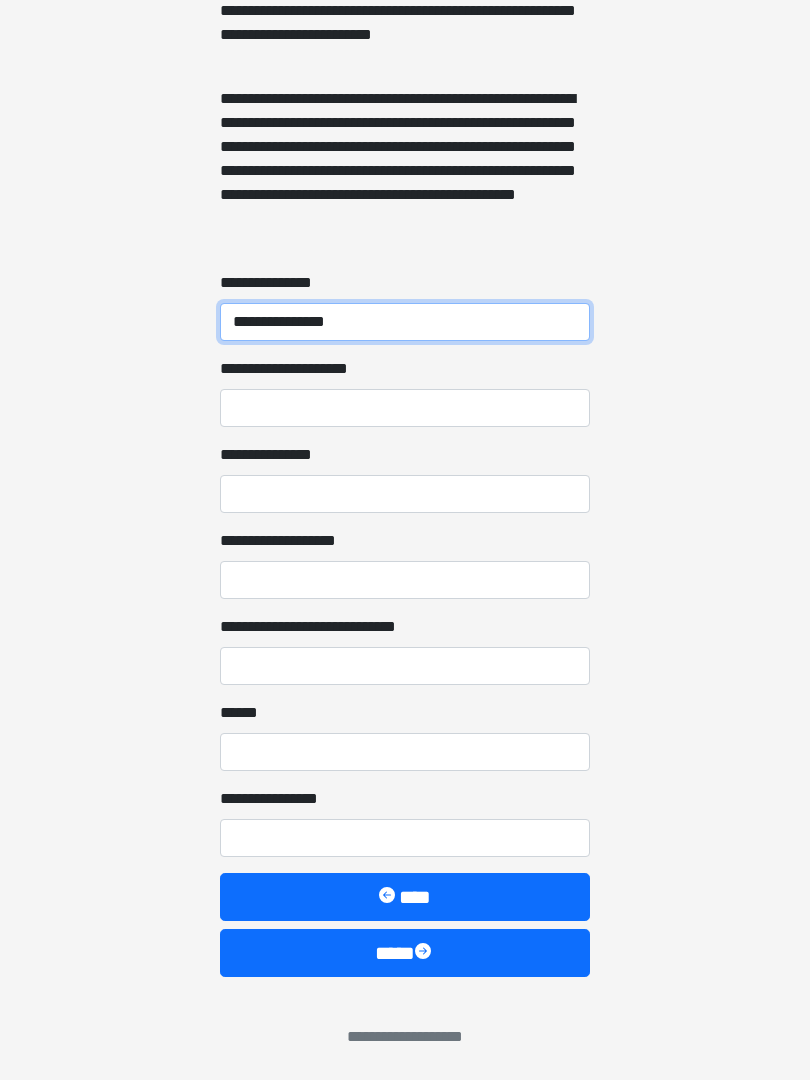 type on "**********" 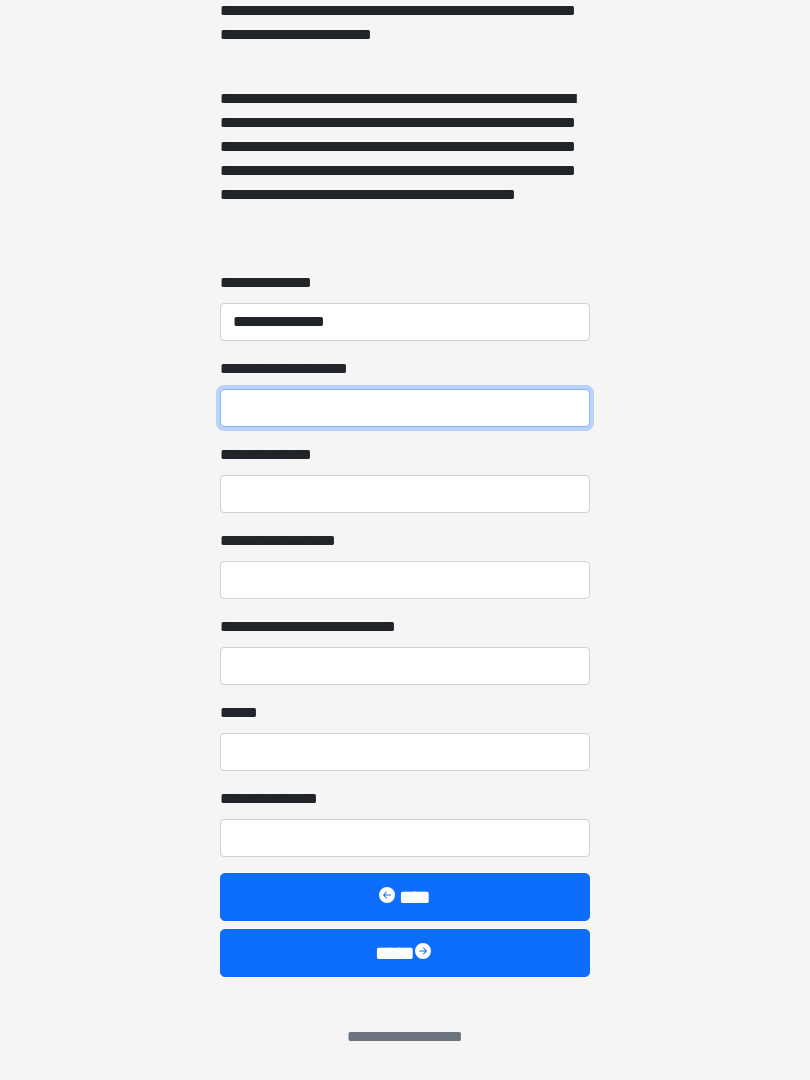 click on "**********" at bounding box center [405, 408] 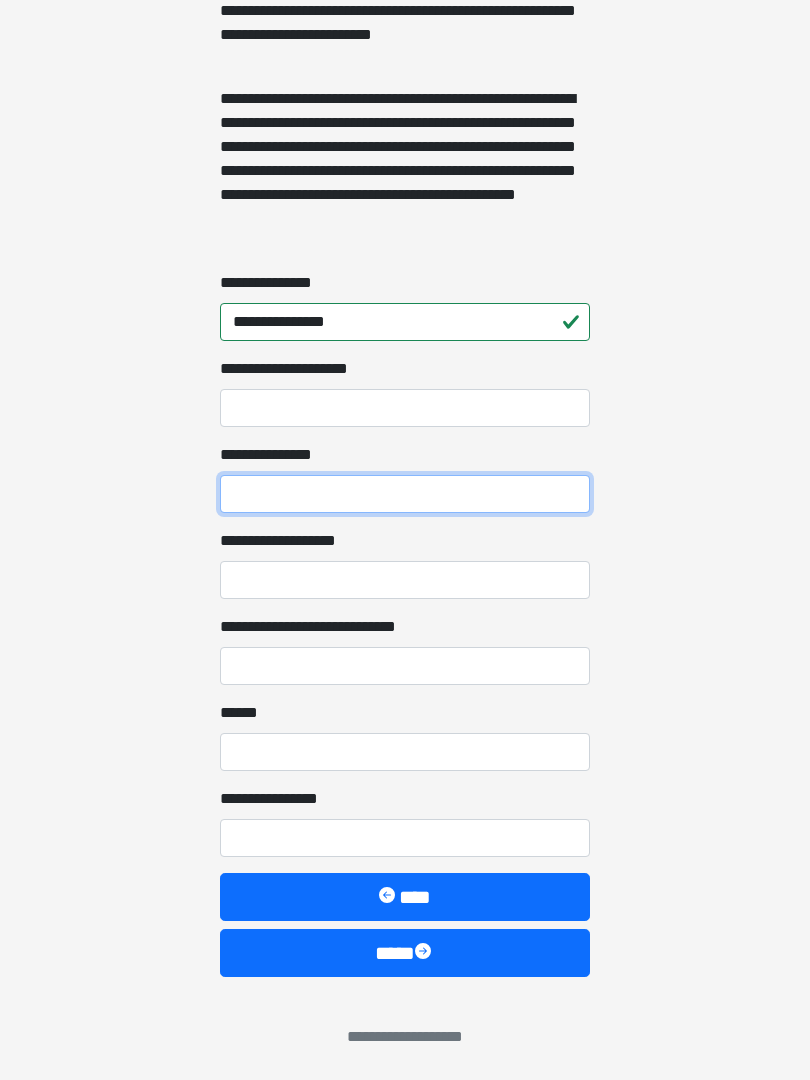 click on "**********" at bounding box center [405, 494] 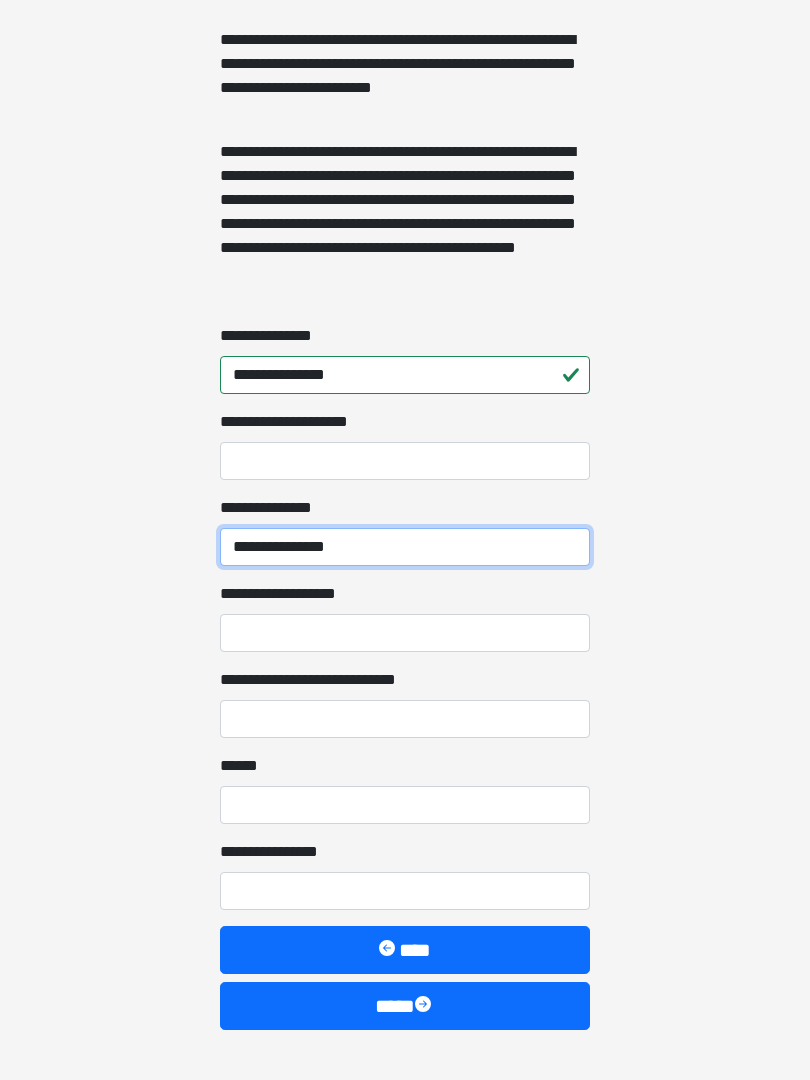 scroll, scrollTop: 1407, scrollLeft: 0, axis: vertical 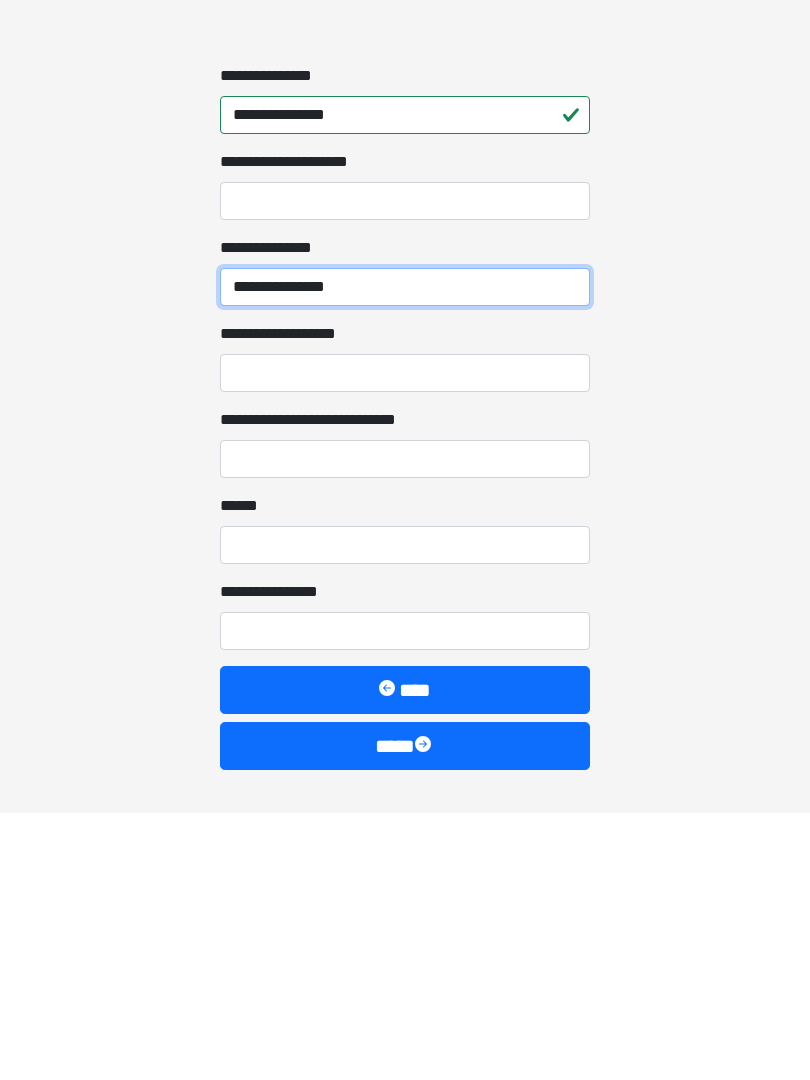 type on "**********" 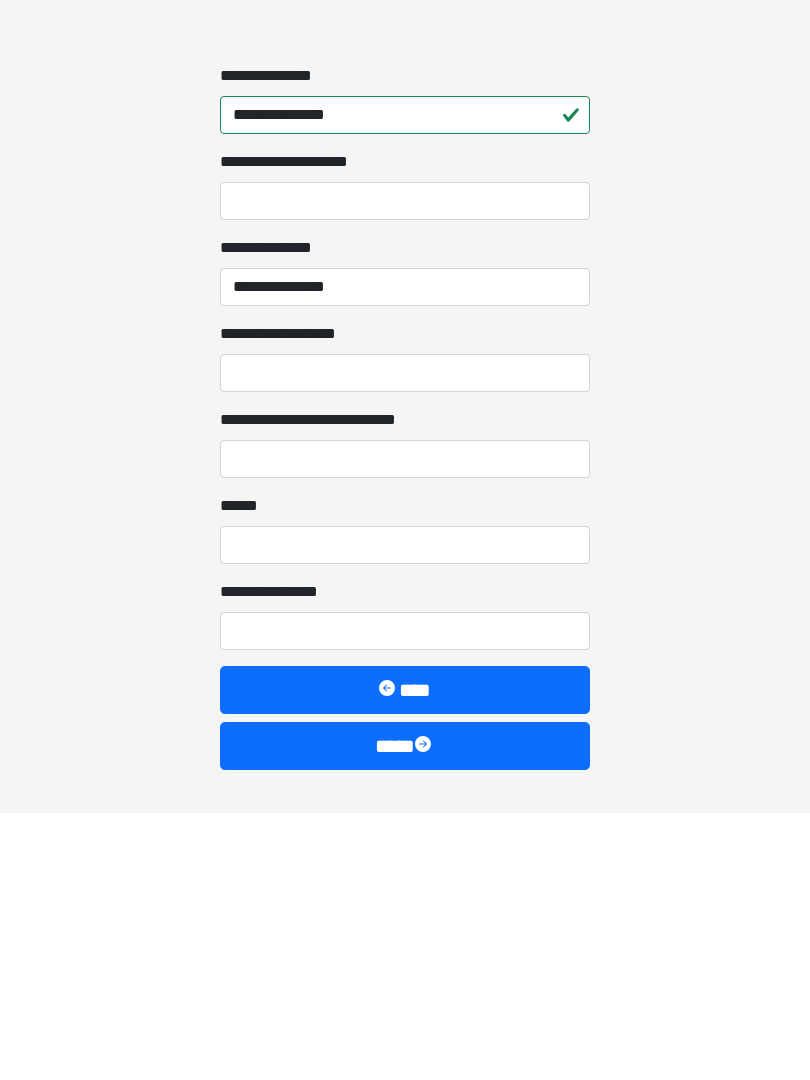 click on "**********" at bounding box center (405, 640) 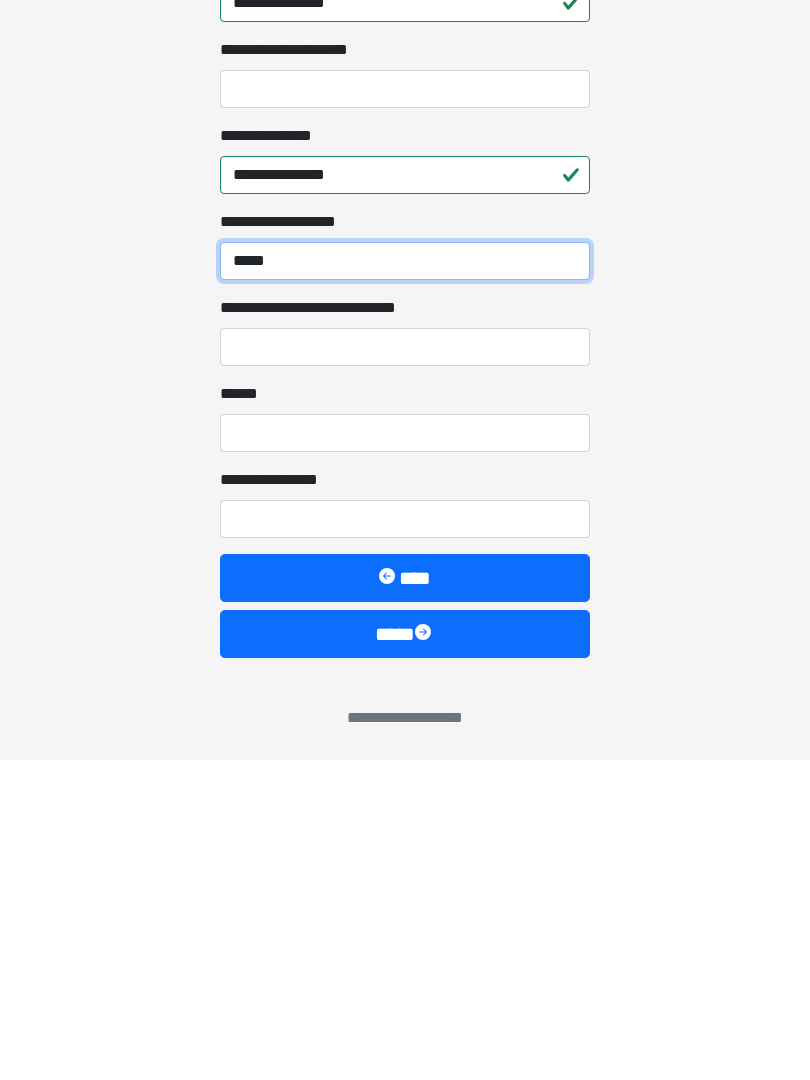 scroll, scrollTop: 1467, scrollLeft: 0, axis: vertical 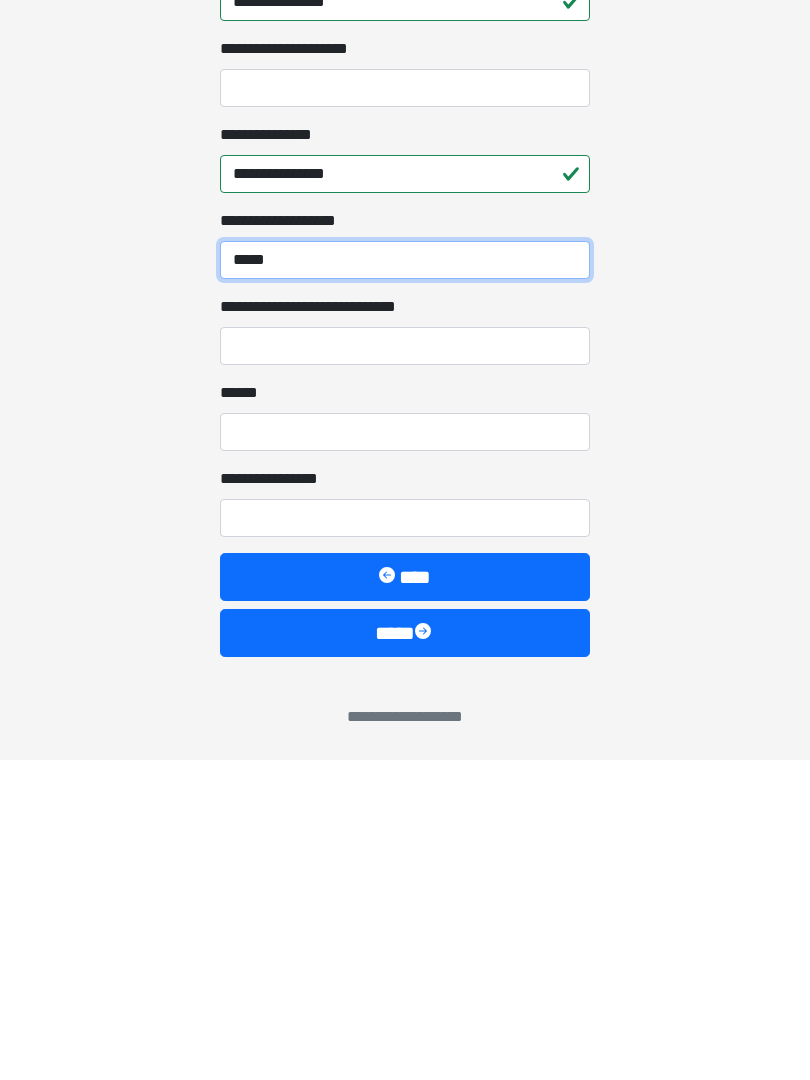 type on "*****" 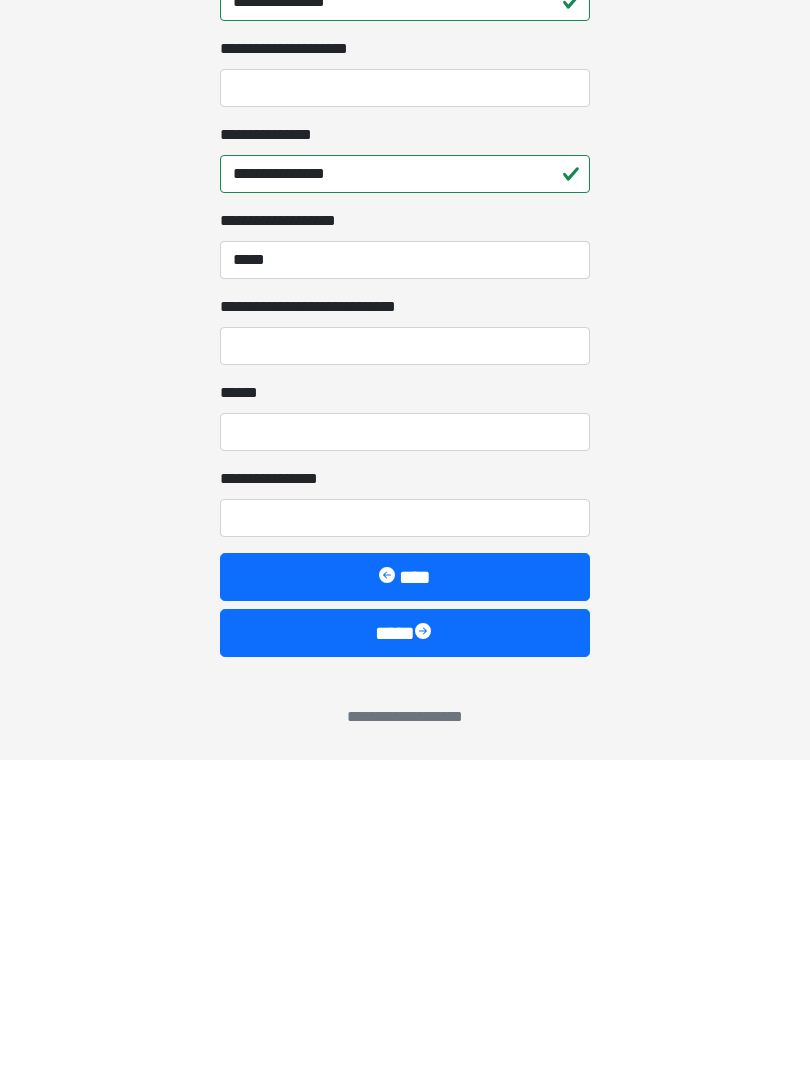 click on "**********" at bounding box center [405, 666] 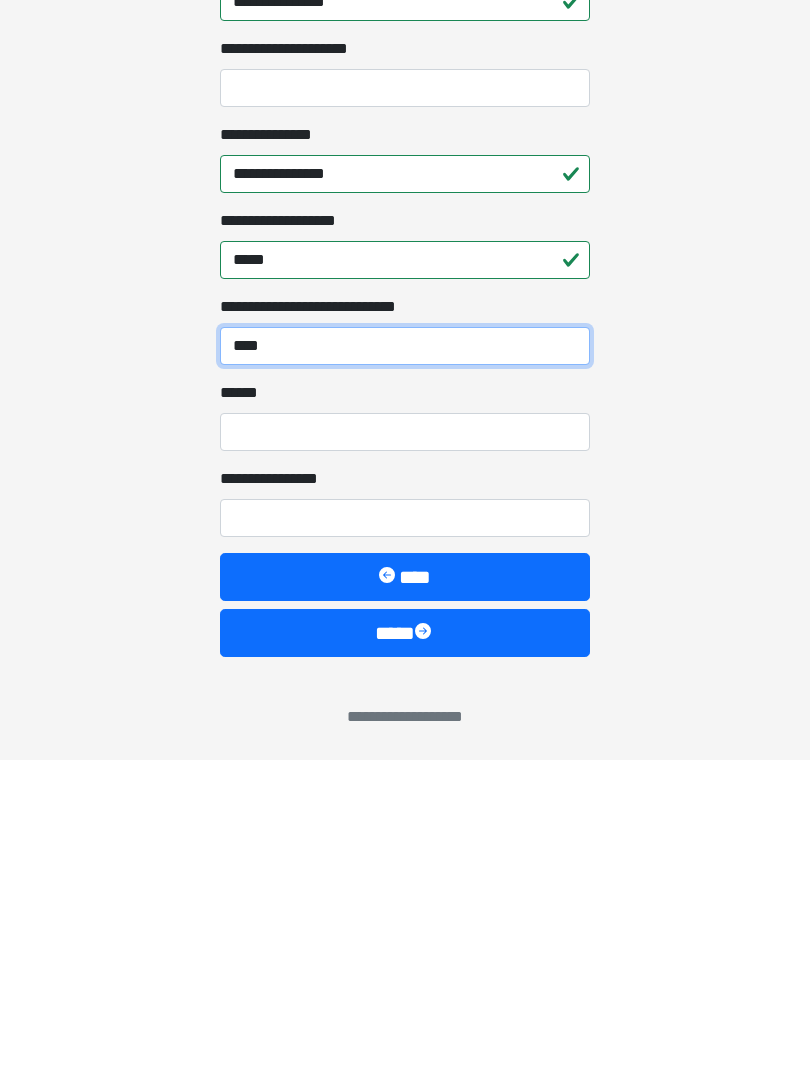 type on "****" 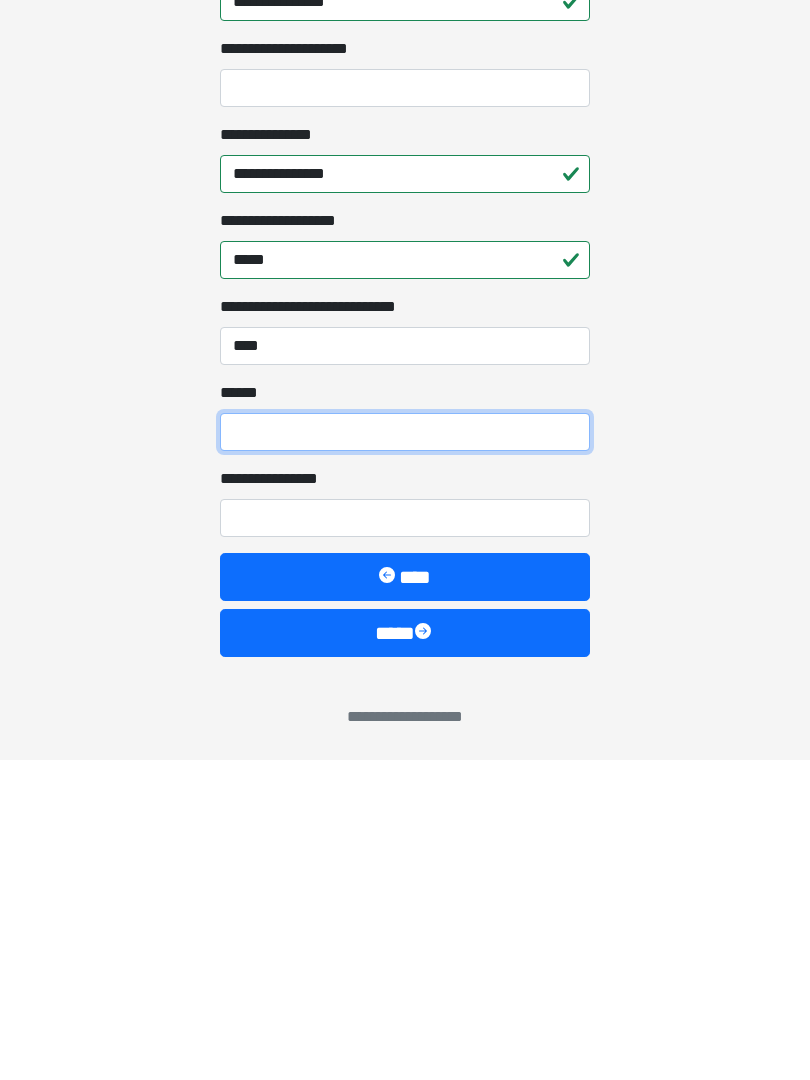 click on "**** *" at bounding box center [405, 752] 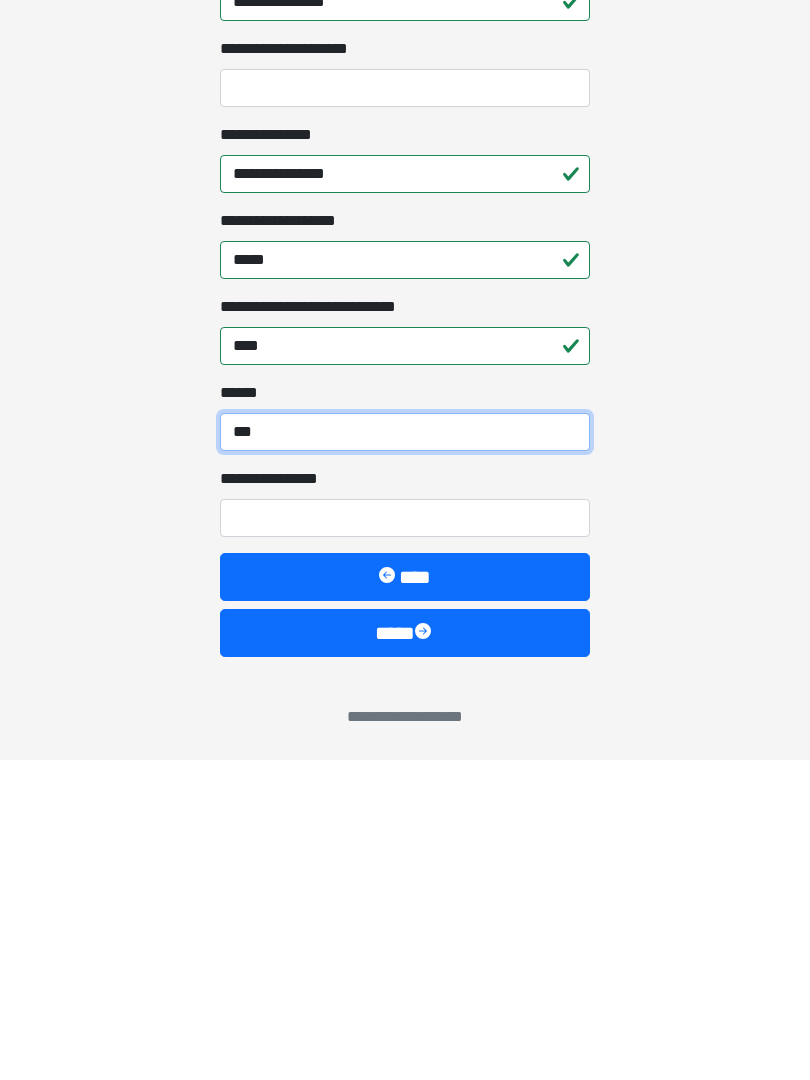 type on "***" 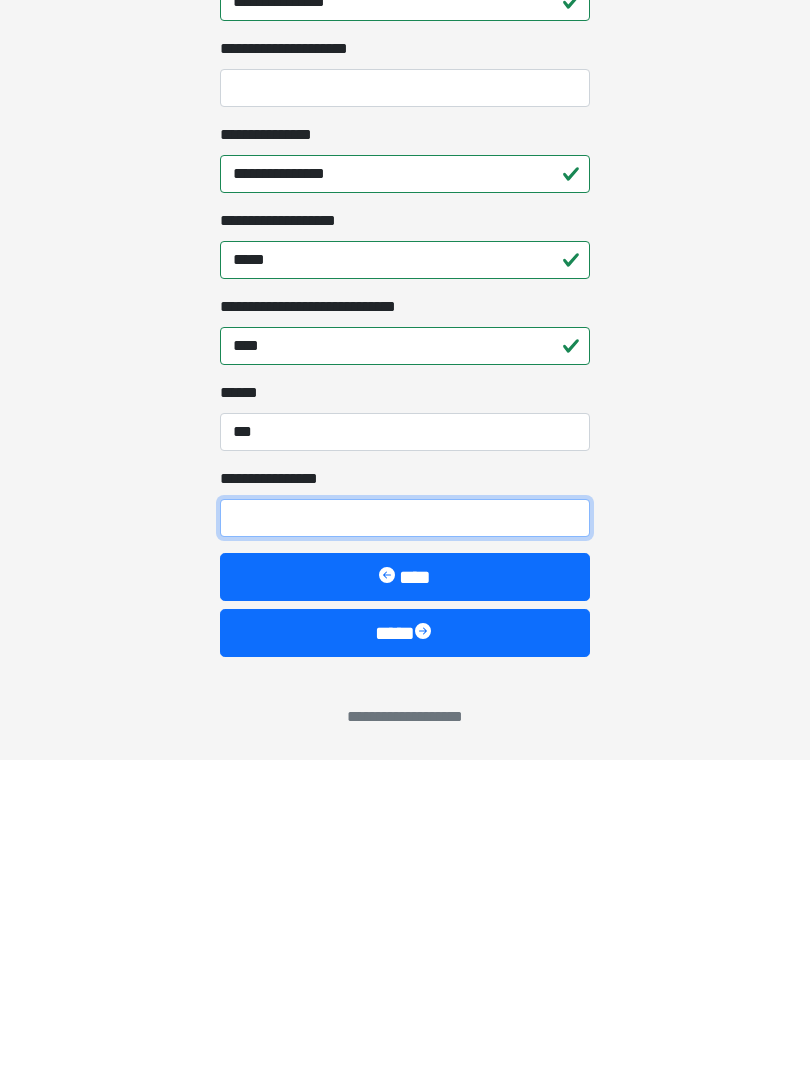 click on "**********" at bounding box center (405, 838) 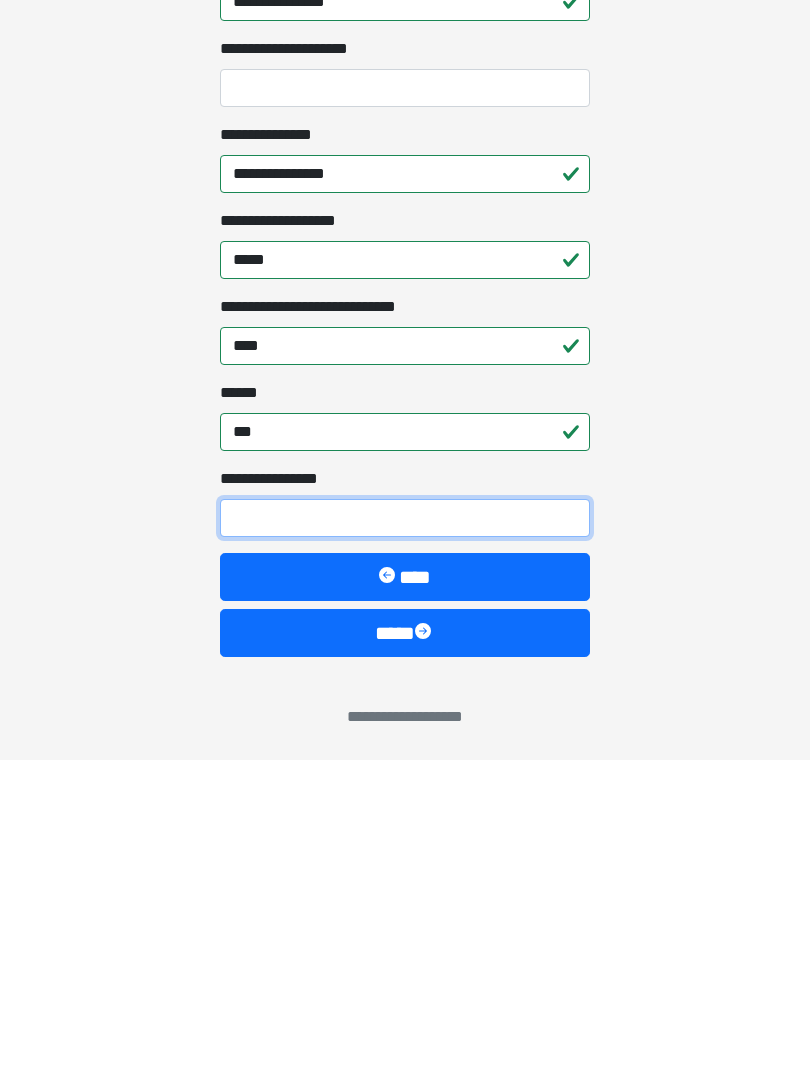 type on "*" 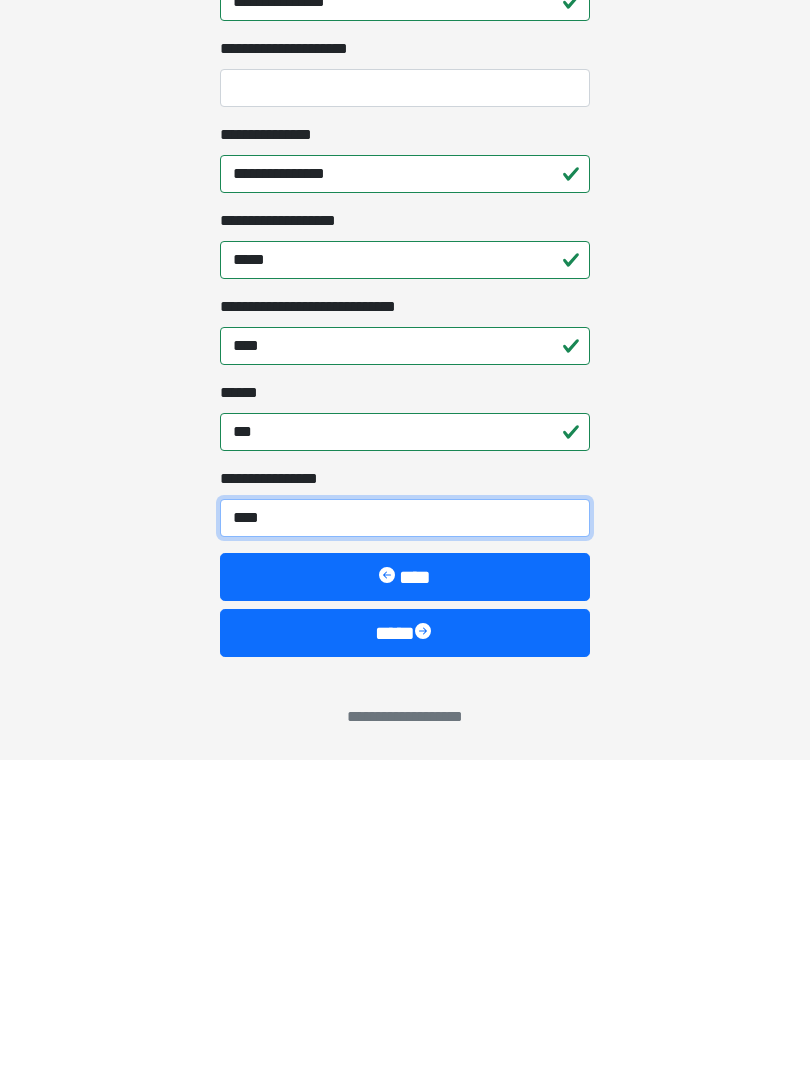 type on "*****" 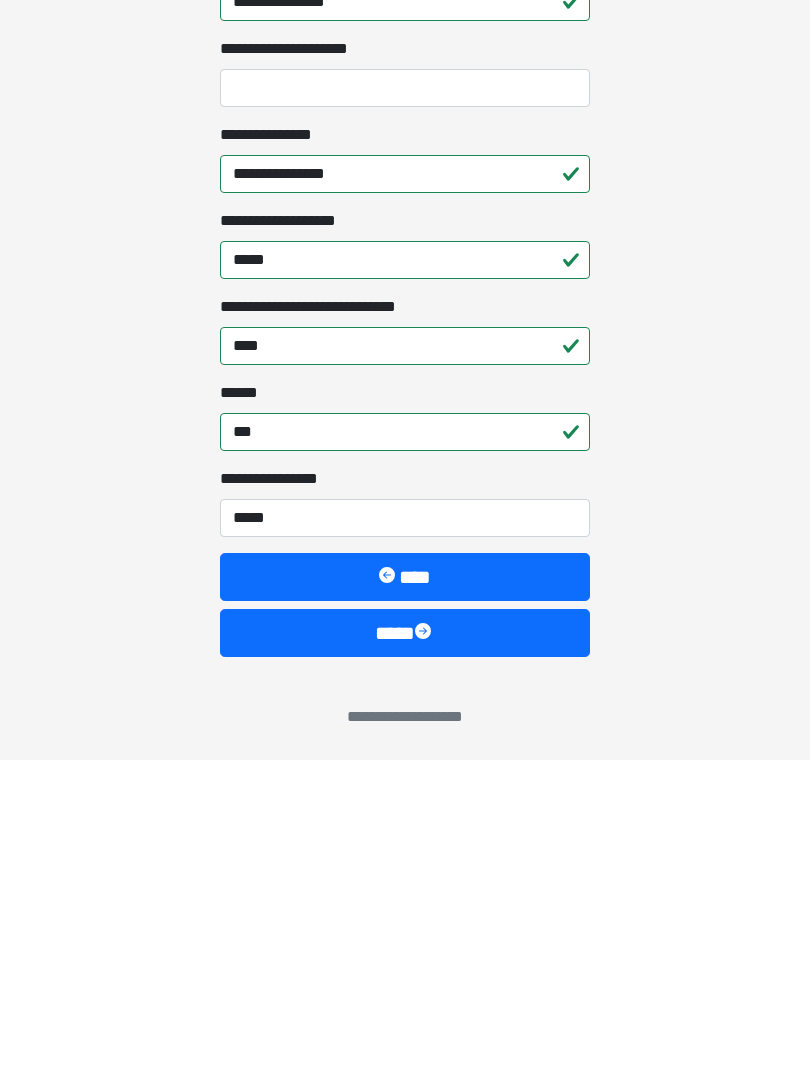click at bounding box center (425, 953) 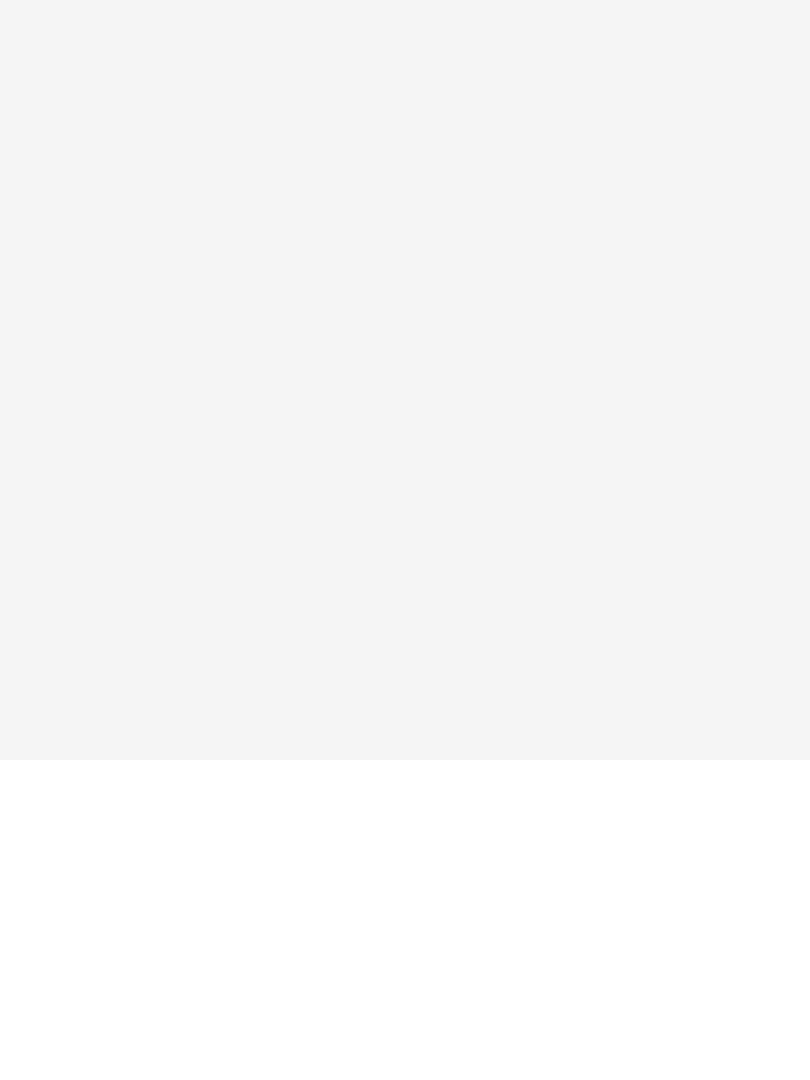 scroll, scrollTop: 0, scrollLeft: 0, axis: both 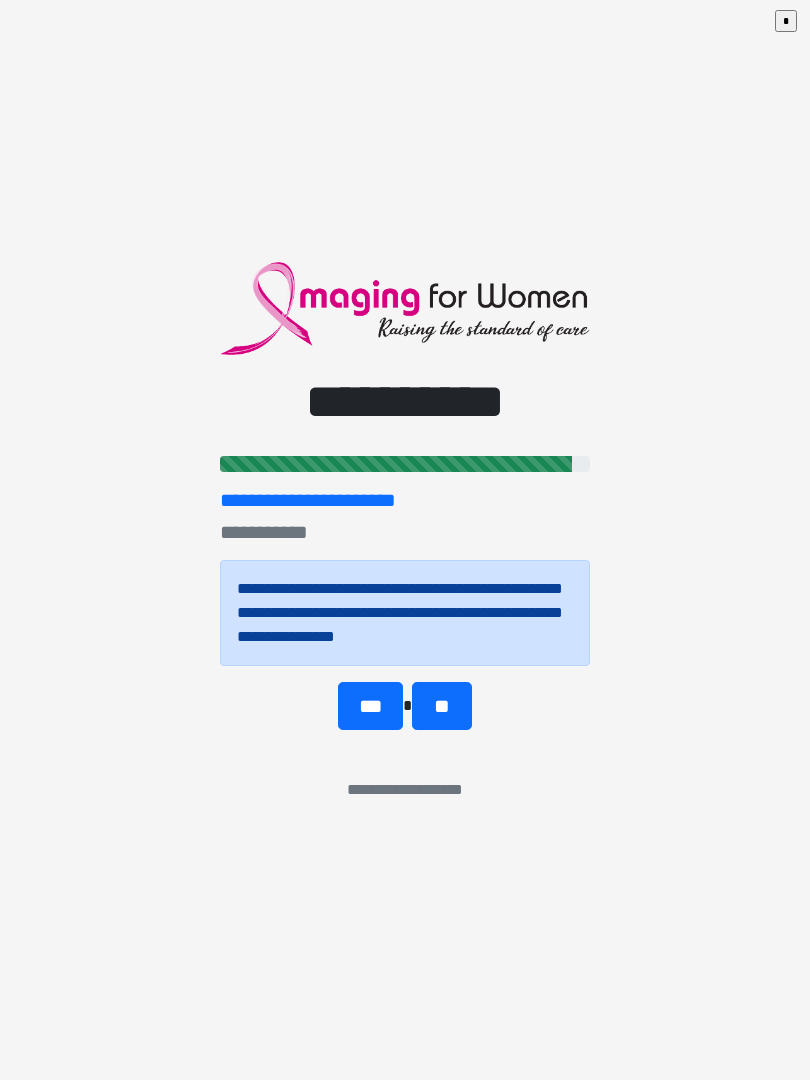 click on "**" at bounding box center (441, 706) 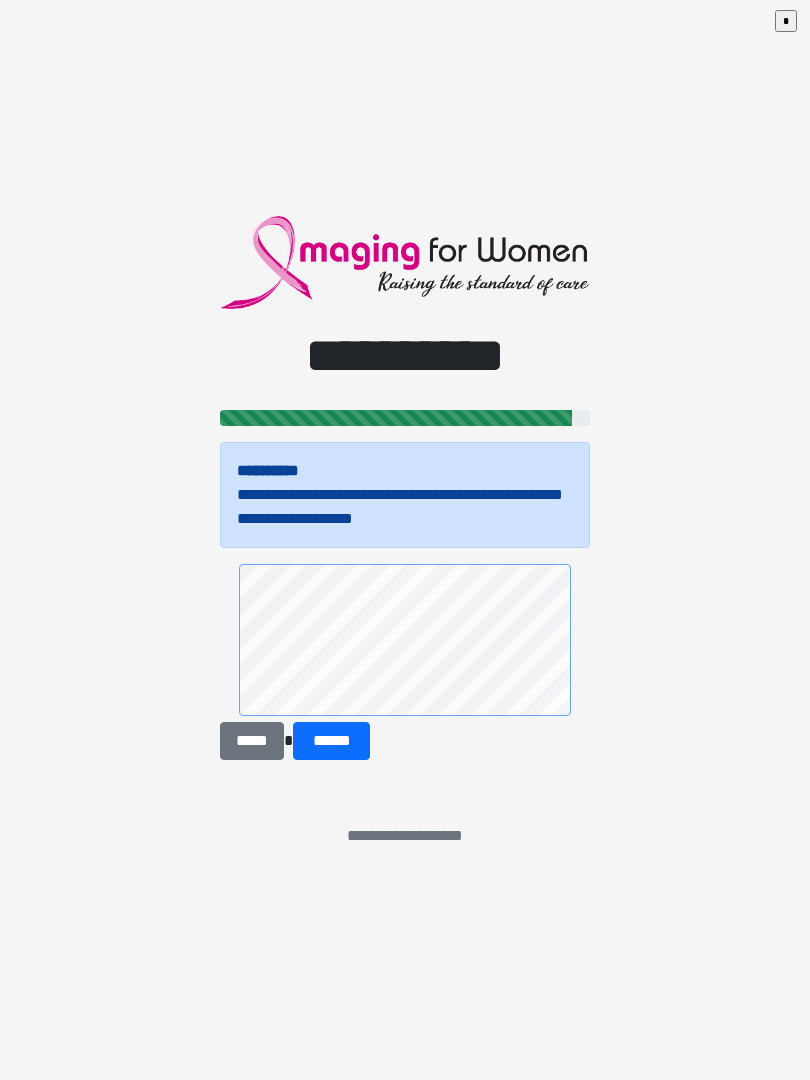 click on "******" at bounding box center (331, 741) 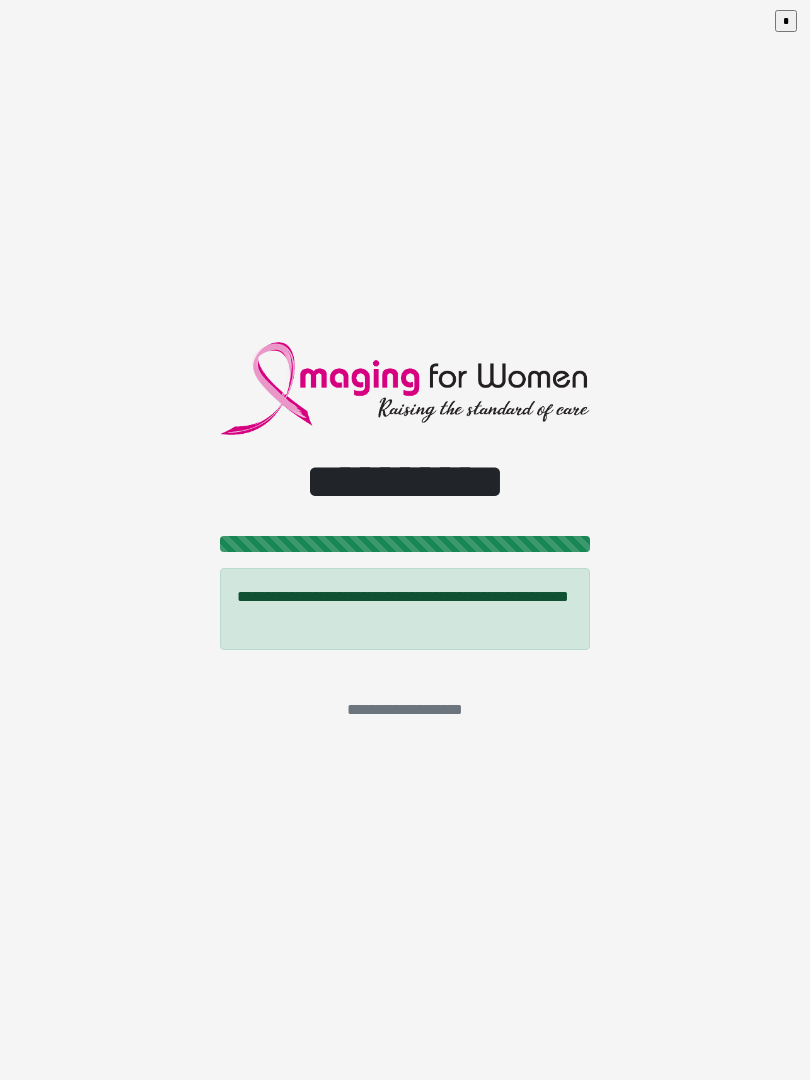 click on "*" at bounding box center [790, 25] 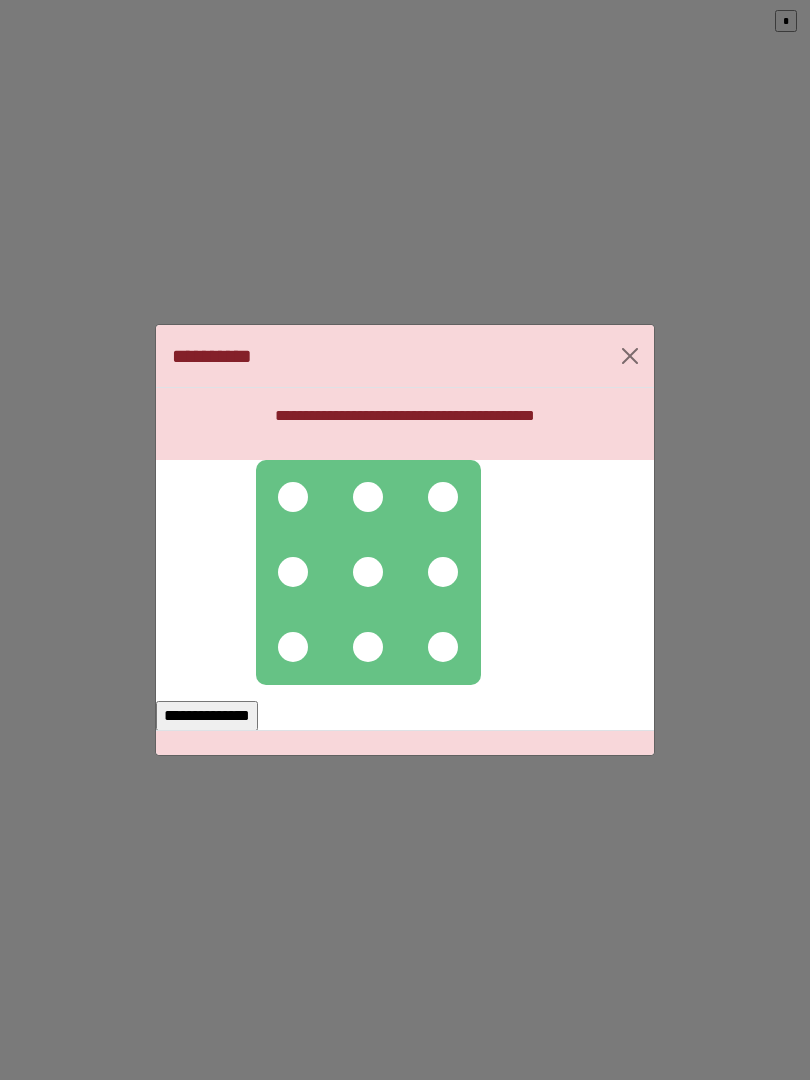 click at bounding box center (368, 572) 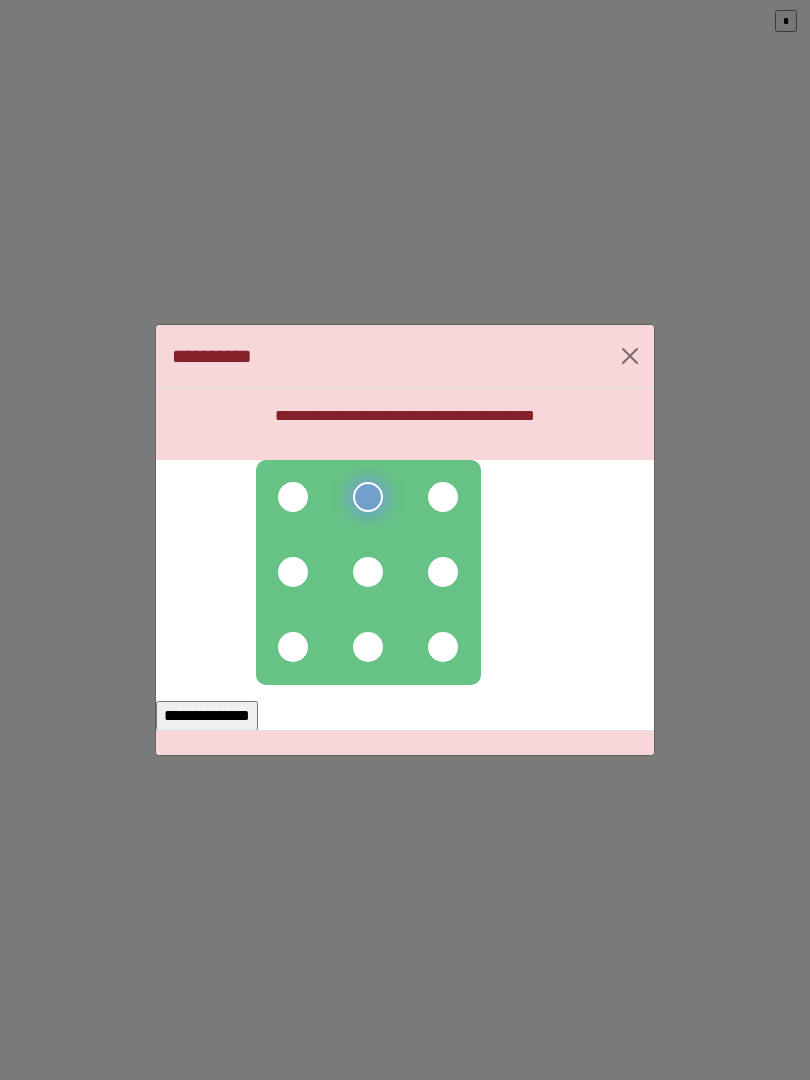 click at bounding box center [293, 497] 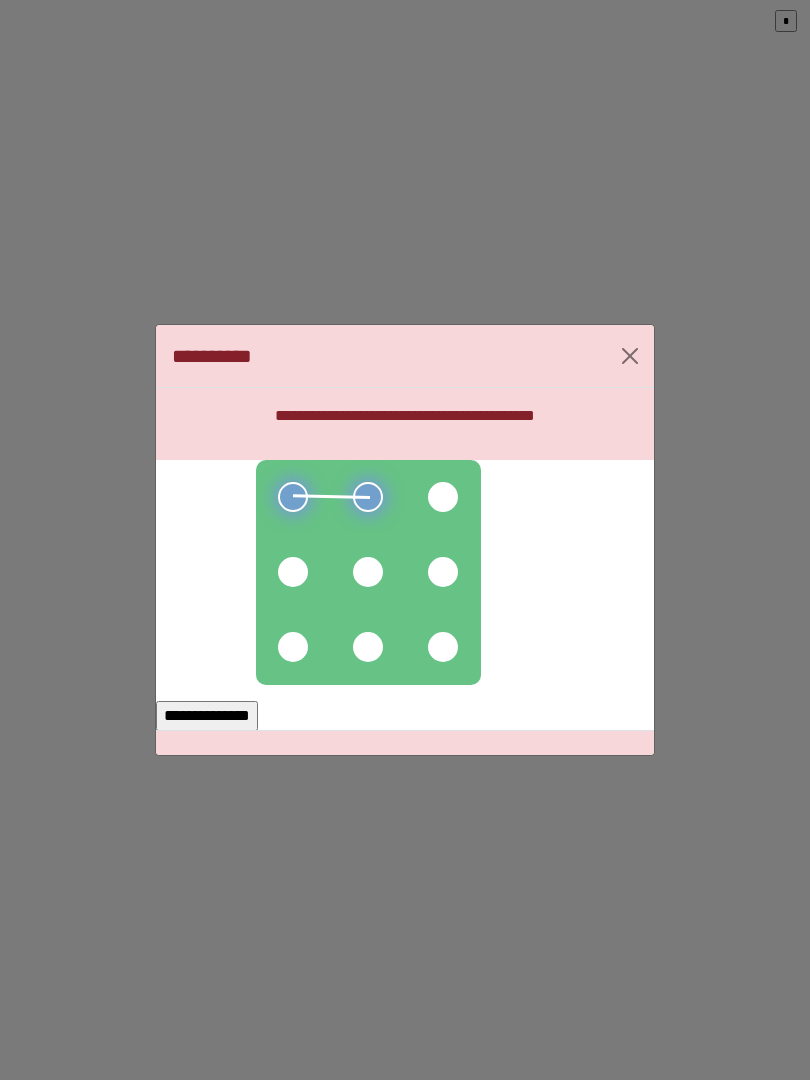 click at bounding box center [293, 572] 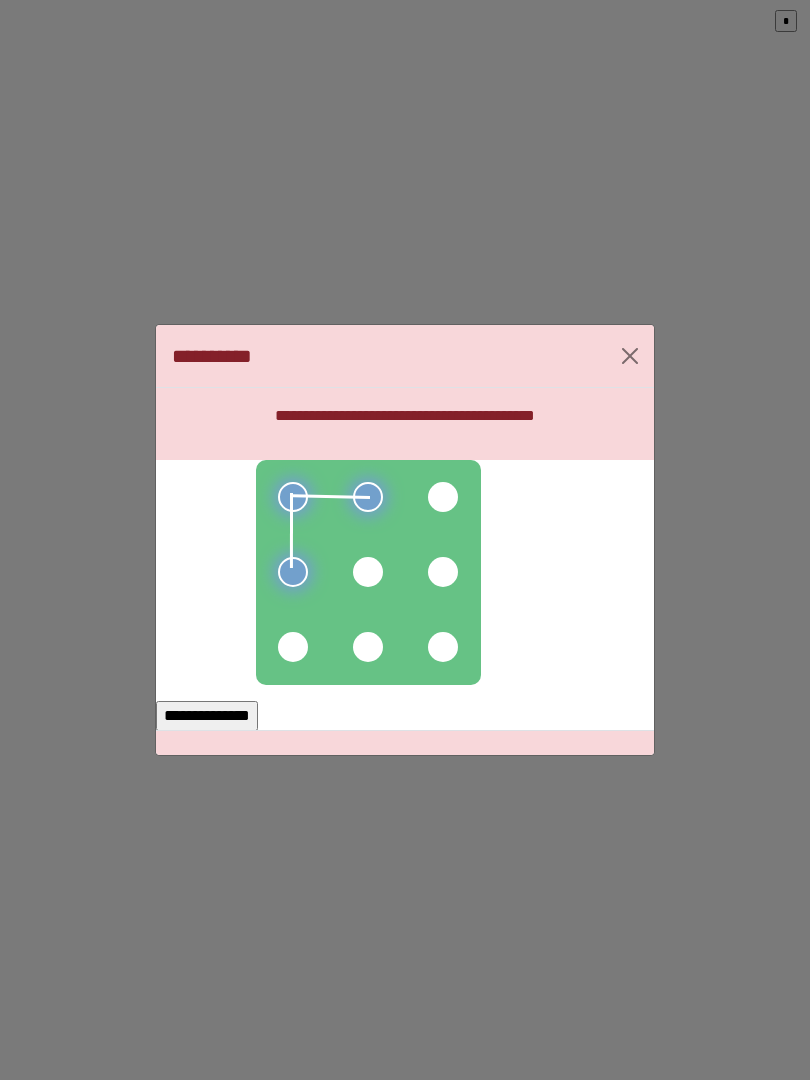 click at bounding box center [368, 572] 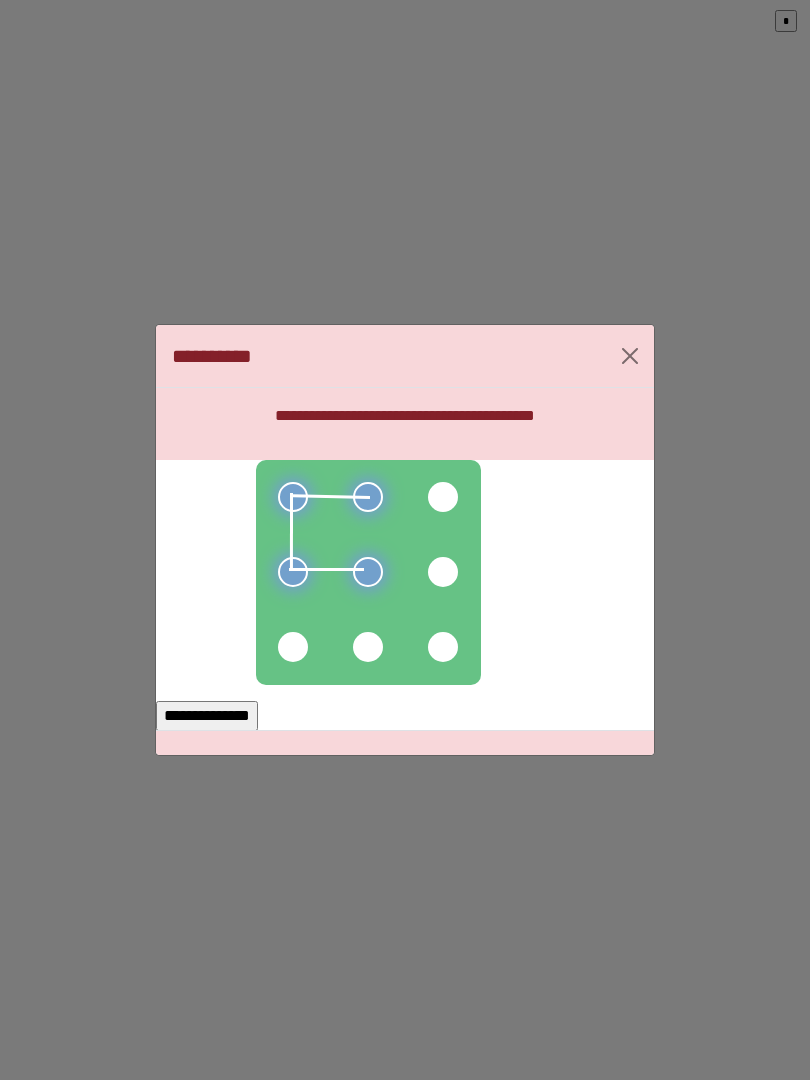 click at bounding box center [368, 572] 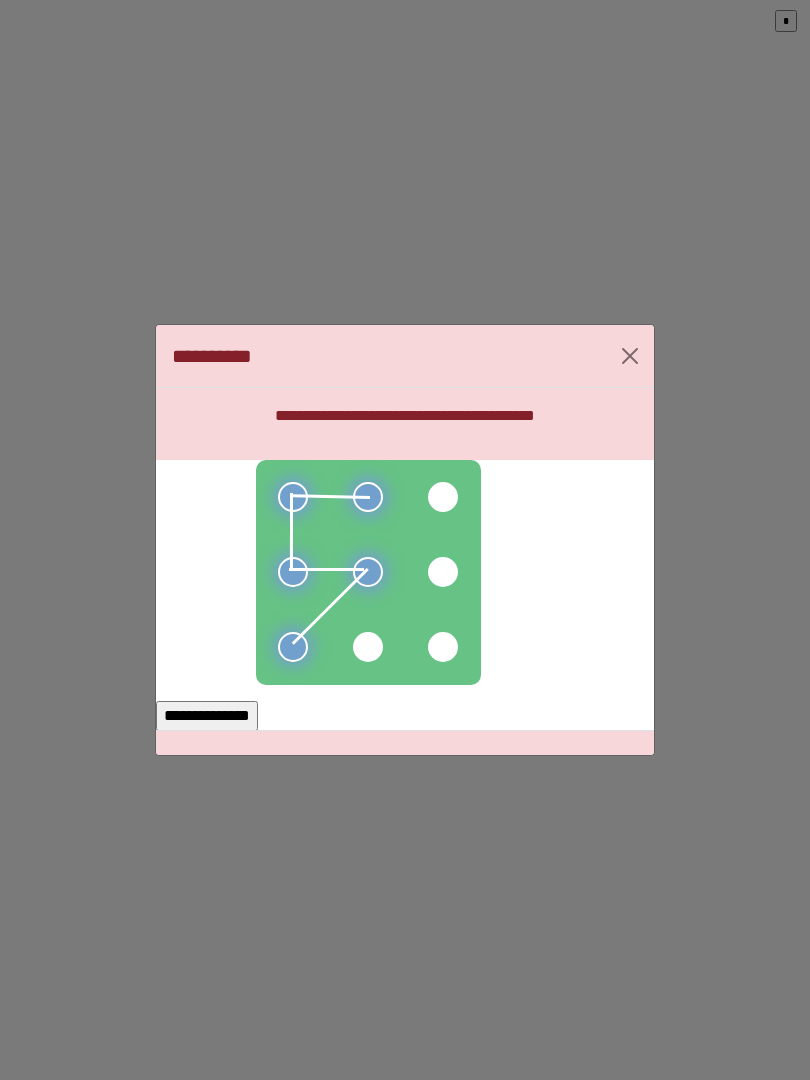 click on "**********" at bounding box center [207, 716] 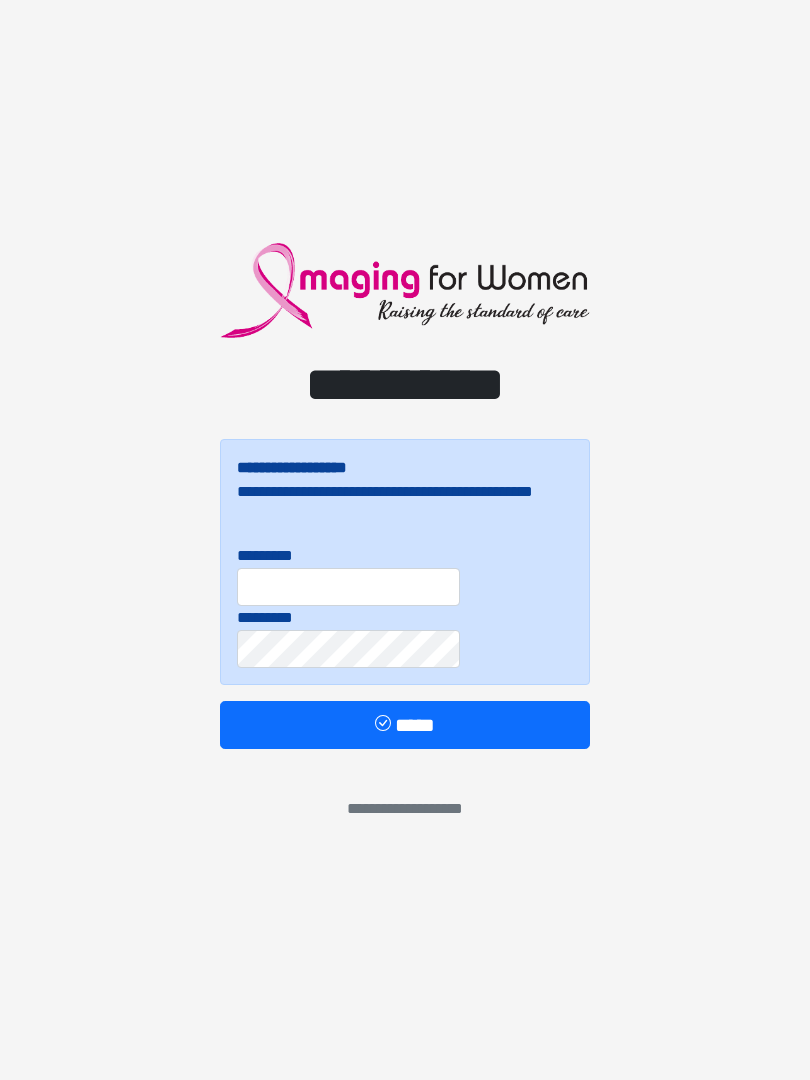 scroll, scrollTop: 0, scrollLeft: 0, axis: both 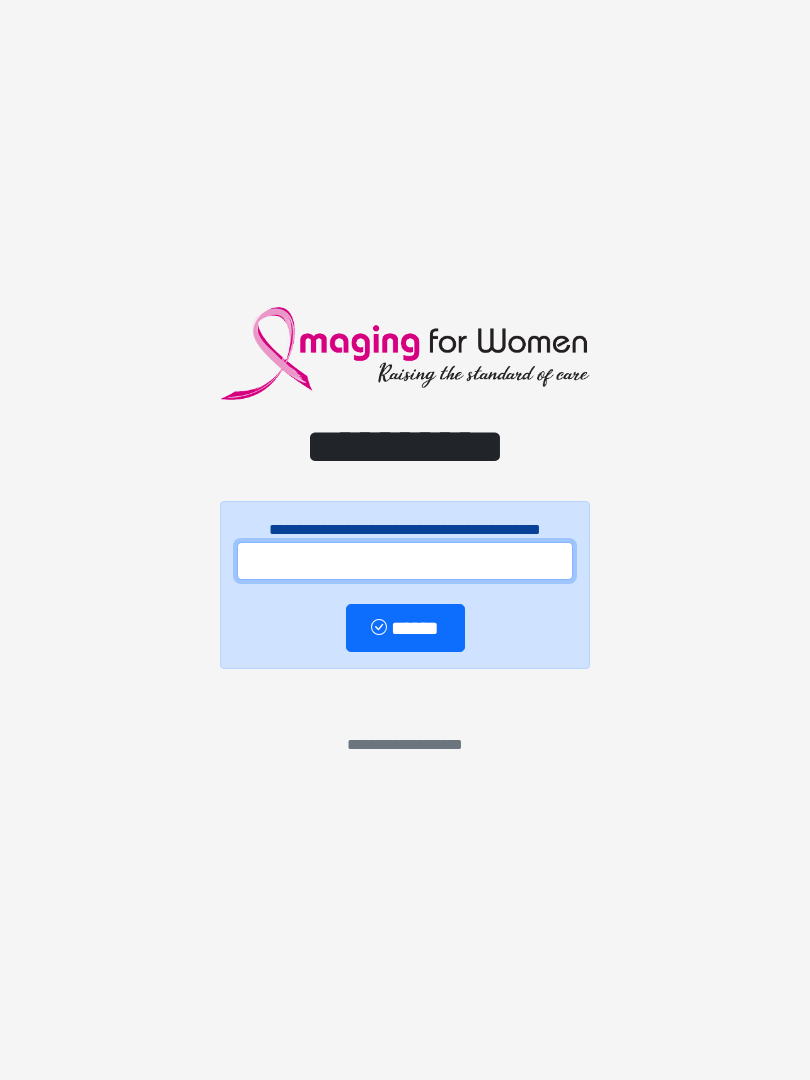 click at bounding box center (405, 561) 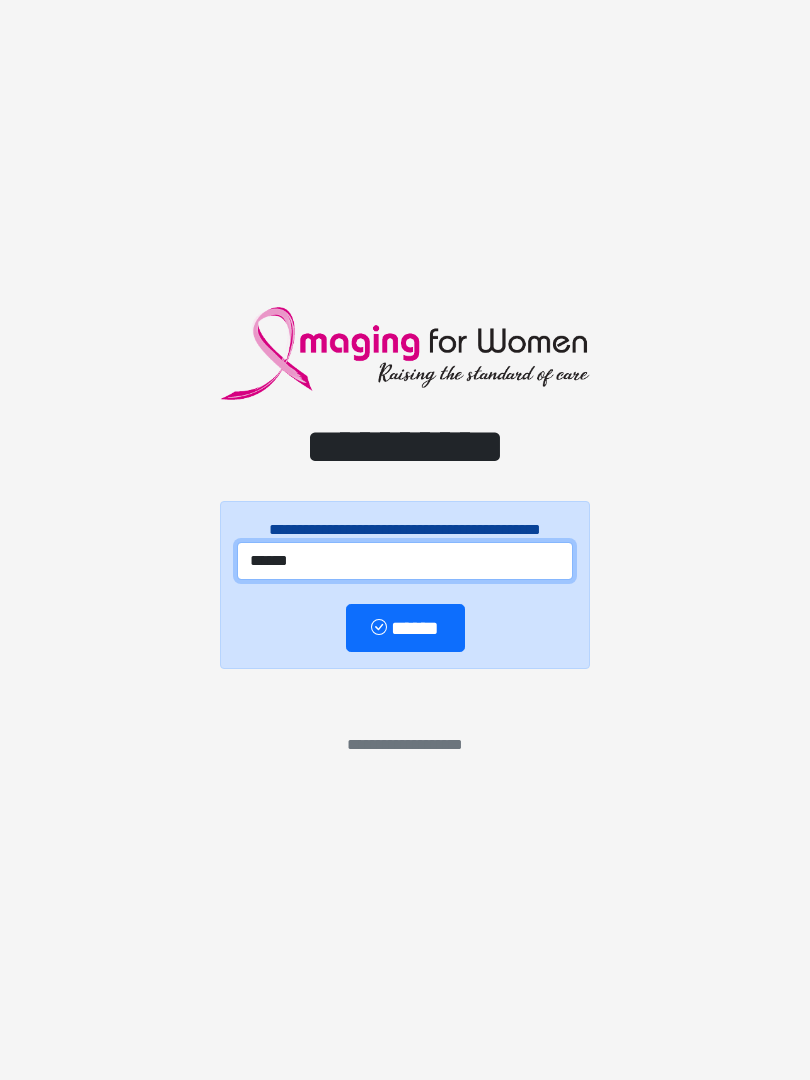 type on "******" 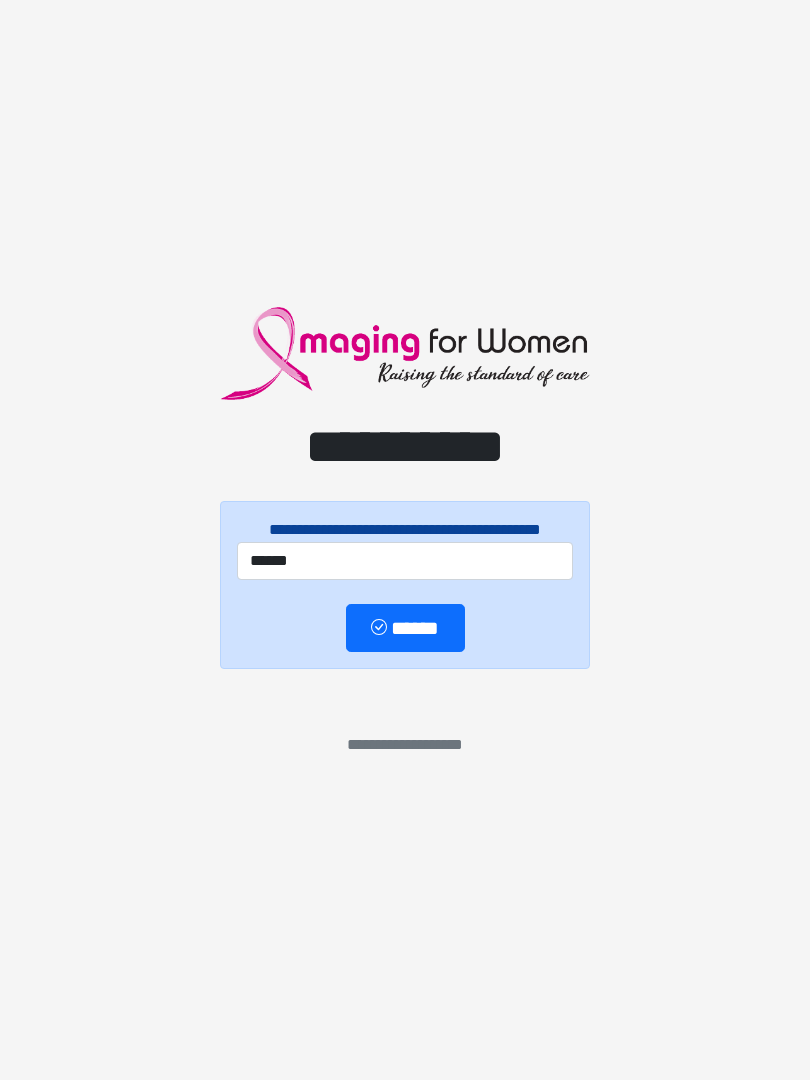click on "**********" at bounding box center [405, 540] 